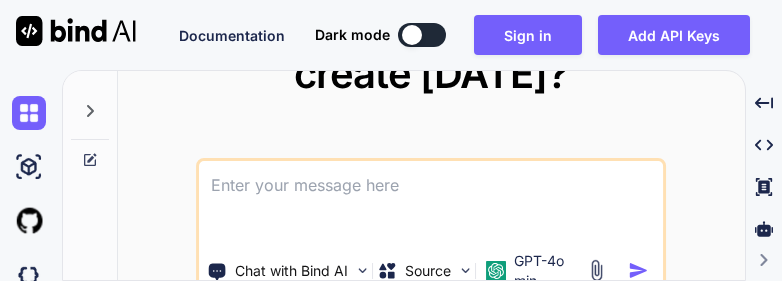 scroll, scrollTop: 0, scrollLeft: 0, axis: both 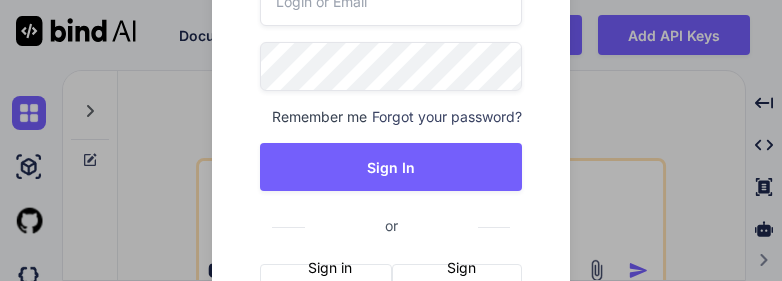 click at bounding box center [391, 1] 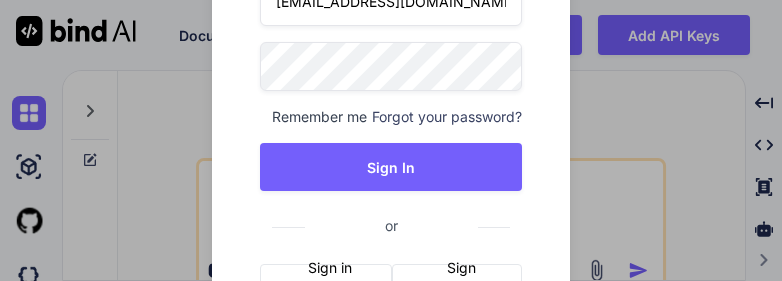 type on "[EMAIL_ADDRESS][DOMAIN_NAME]" 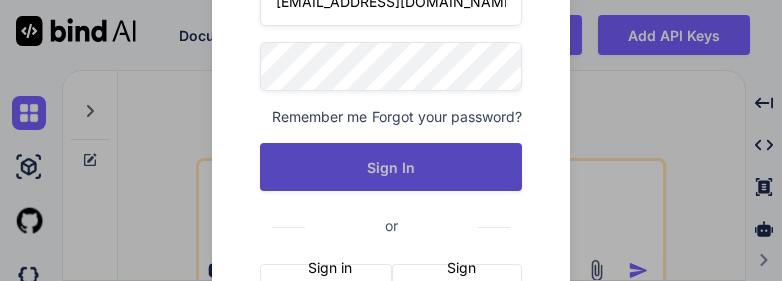 click on "Sign In" at bounding box center (391, 167) 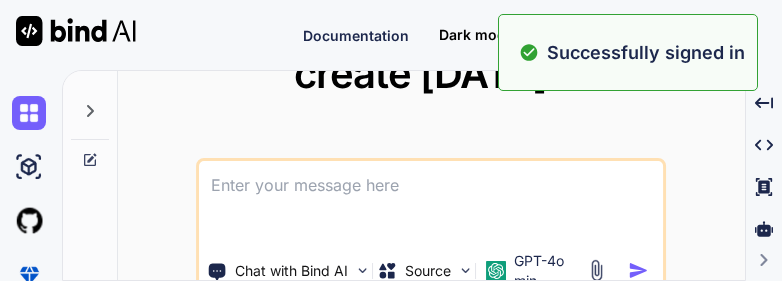 click at bounding box center [431, 198] 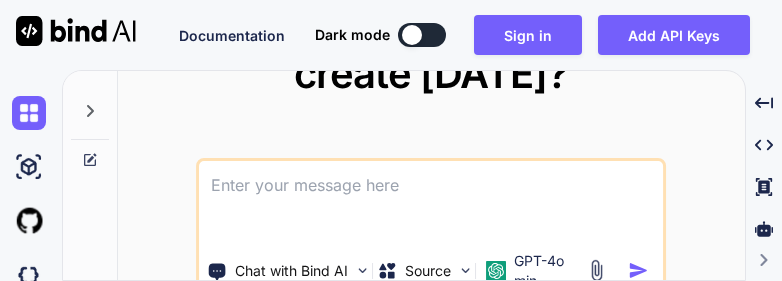 paste 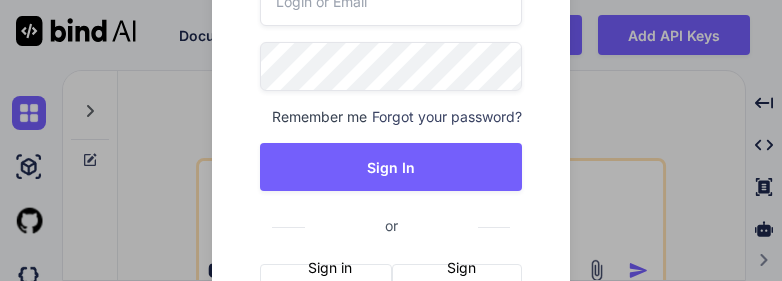 click at bounding box center (391, 1) 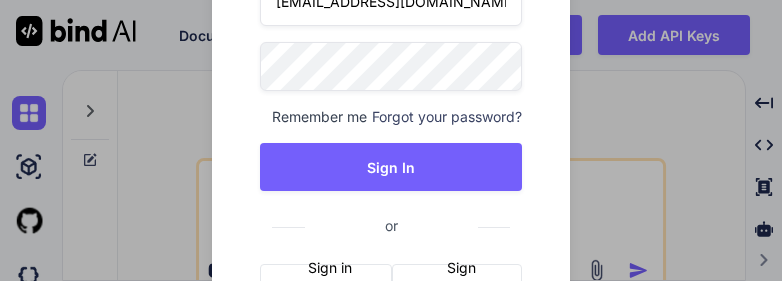 type on "[EMAIL_ADDRESS][DOMAIN_NAME]" 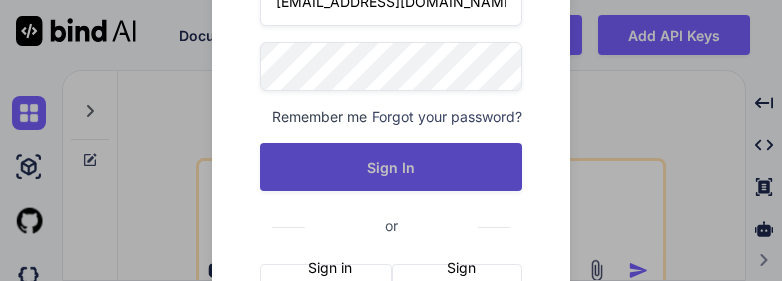 click on "Sign In" at bounding box center [391, 167] 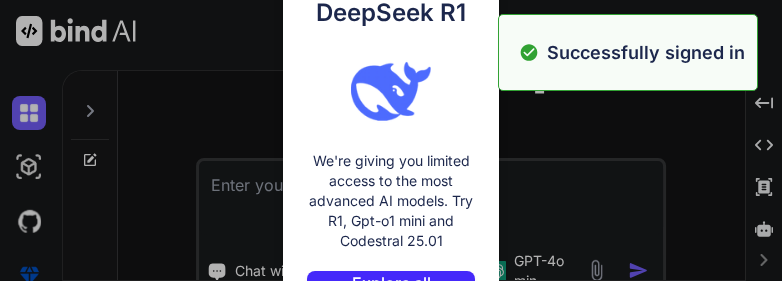click on "We're giving you limited access to the most advanced AI models. Try R1, Gpt-o1 mini and Codestral 25.01" at bounding box center [390, 201] 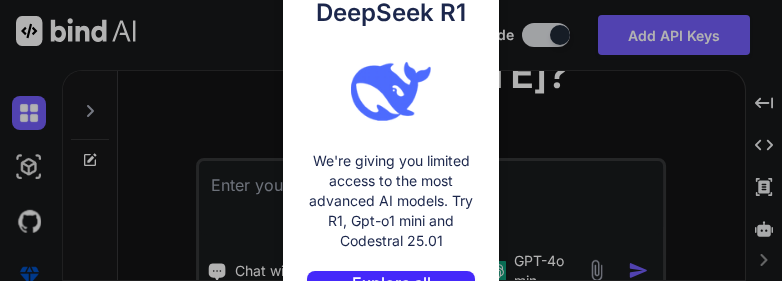 click on "Introducing DeepSeek R1 We're giving you limited access to the most advanced AI models. Try R1, Gpt-o1 mini and Codestral 25.01   Explore all Models Learn More" at bounding box center [390, 141] 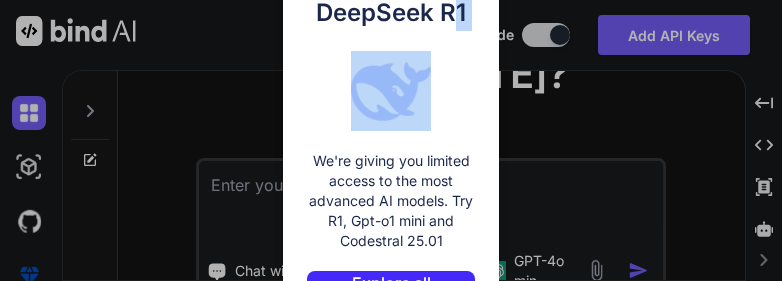 drag, startPoint x: 457, startPoint y: 19, endPoint x: 445, endPoint y: 87, distance: 69.050705 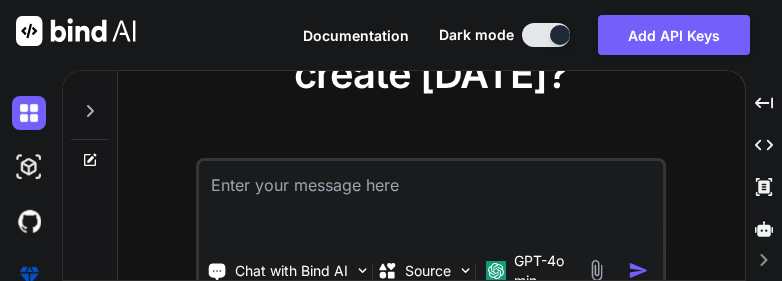 click at bounding box center (431, 198) 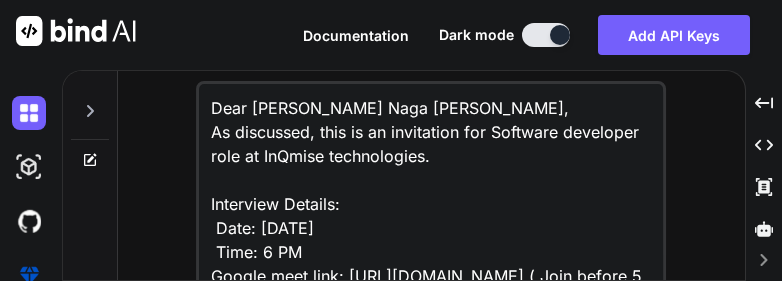 scroll, scrollTop: 30, scrollLeft: 0, axis: vertical 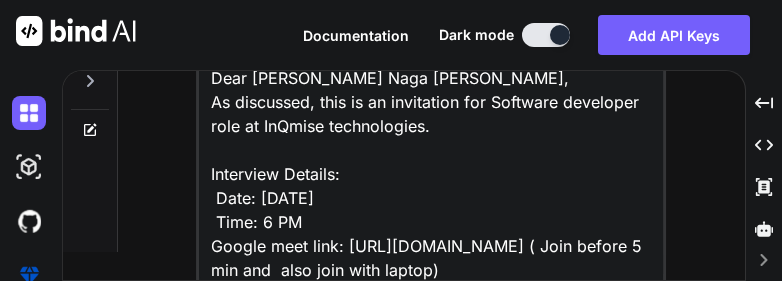 type on "Dear [PERSON_NAME] Naga [PERSON_NAME],
As discussed, this is an invitation for Software developer role at InQmise technologies.
Interview Details:
Date: [DATE]
Time: 6 PM
Google meet link: [URL][DOMAIN_NAME] ( Join before 5 min and  also join with laptop)" 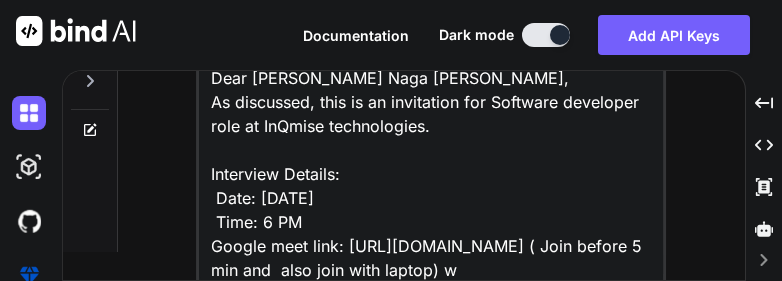 type on "Dear [PERSON_NAME] Naga [PERSON_NAME],
As discussed, this is an invitation for Software developer role at InQmise technologies.
Interview Details:
Date: [DATE]
Time: 6 PM
Google meet link: [URL][DOMAIN_NAME] ( Join before 5 min and  also join with laptop) wr" 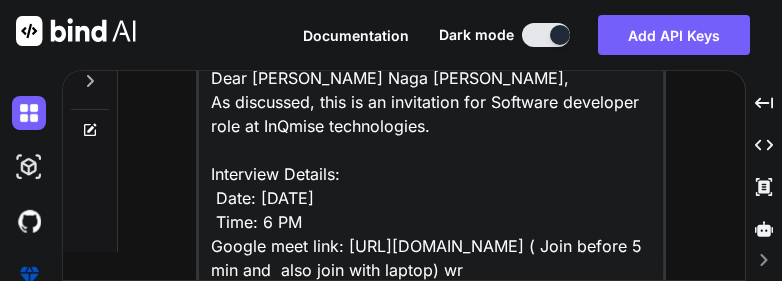 type on "Dear [PERSON_NAME] Naga [PERSON_NAME],
As discussed, this is an invitation for Software developer role at InQmise technologies.
Interview Details:
Date: [DATE]
Time: 6 PM
Google meet link: [URL][DOMAIN_NAME] ( Join before 5 min and  also join with laptop) wri" 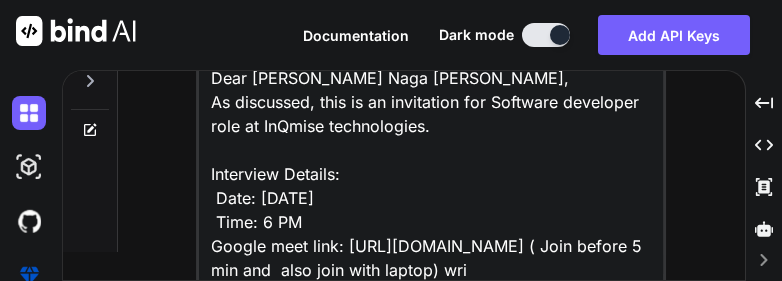 type on "Dear [PERSON_NAME] Naga [PERSON_NAME],
As discussed, this is an invitation for Software developer role at InQmise technologies.
Interview Details:
Date: [DATE]
Time: 6 PM
Google meet link: [URL][DOMAIN_NAME] ( Join before 5 min and  also join with laptop) writ" 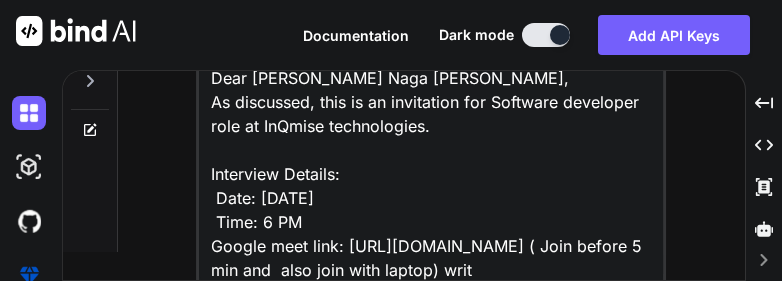 type on "Dear [PERSON_NAME] Naga [PERSON_NAME],
As discussed, this is an invitation for Software developer role at InQmise technologies.
Interview Details:
Date: [DATE]
Time: 6 PM
Google meet link: [URL][DOMAIN_NAME] ( Join before 5 min and  also join with laptop) write" 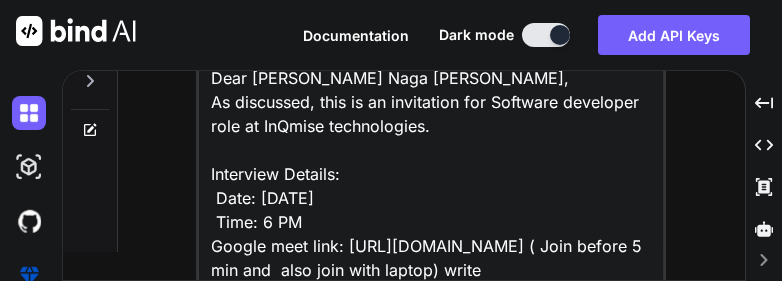 type on "Dear [PERSON_NAME] Naga [PERSON_NAME],
As discussed, this is an invitation for Software developer role at InQmise technologies.
Interview Details:
Date: [DATE]
Time: 6 PM
Google meet link: [URL][DOMAIN_NAME] ( Join before 5 min and  also join with laptop) write" 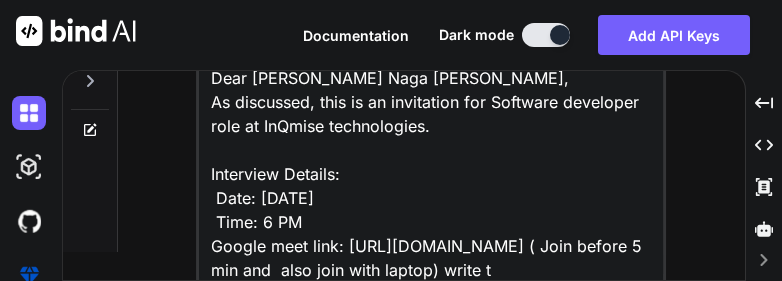 type on "Dear [PERSON_NAME] Naga [PERSON_NAME],
As discussed, this is an invitation for Software developer role at InQmise technologies.
Interview Details:
Date: [DATE]
Time: 6 PM
Google meet link: [URL][DOMAIN_NAME] ( Join before 5 min and  also join with laptop) write th" 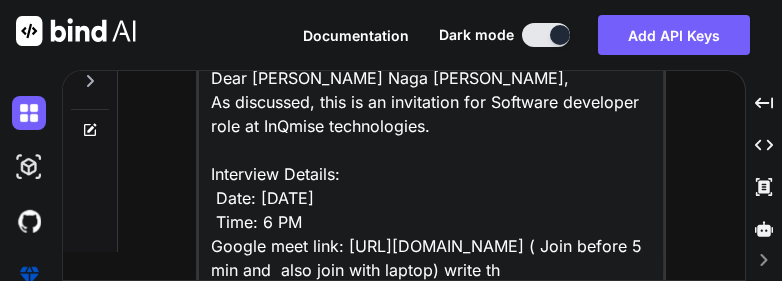 type on "Dear [PERSON_NAME] Naga [PERSON_NAME],
As discussed, this is an invitation for Software developer role at InQmise technologies.
Interview Details:
Date: [DATE]
Time: 6 PM
Google meet link: [URL][DOMAIN_NAME] ( Join before 5 min and  also join with laptop) write the" 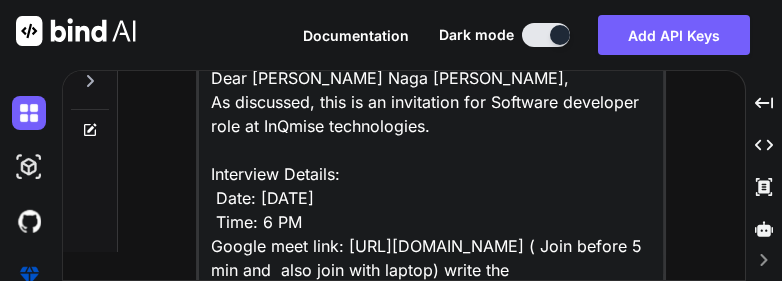 type on "Dear [PERSON_NAME] Naga [PERSON_NAME],
As discussed, this is an invitation for Software developer role at InQmise technologies.
Interview Details:
Date: [DATE]
Time: 6 PM
Google meet link: [URL][DOMAIN_NAME] ( Join before 5 min and  also join with laptop) write the" 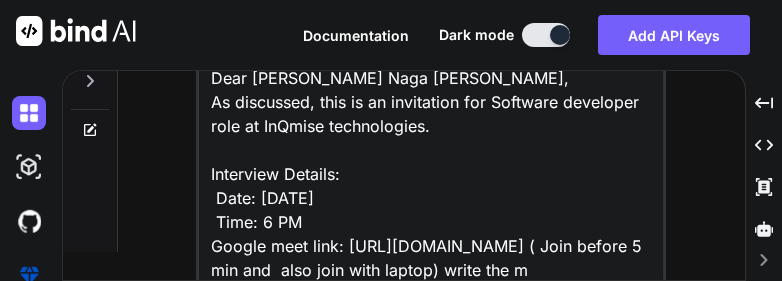 type on "Dear [PERSON_NAME] Naga [PERSON_NAME],
As discussed, this is an invitation for Software developer role at InQmise technologies.
Interview Details:
Date: [DATE]
Time: 6 PM
Google meet link: [URL][DOMAIN_NAME] ( Join before 5 min and  also join with laptop) write the ma" 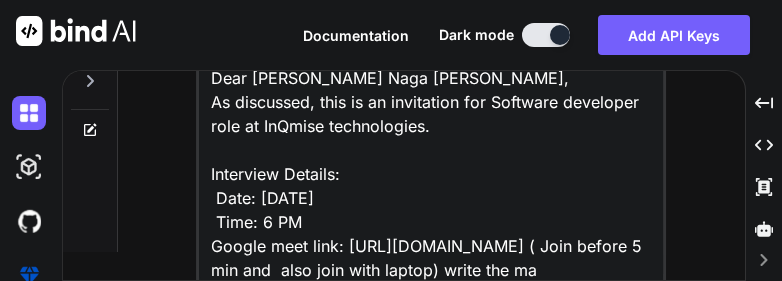 type on "Dear [PERSON_NAME] Naga [PERSON_NAME],
As discussed, this is an invitation for Software developer role at InQmise technologies.
Interview Details:
Date: [DATE]
Time: 6 PM
Google meet link: [URL][DOMAIN_NAME] ( Join before 5 min and  also join with laptop) write the mai" 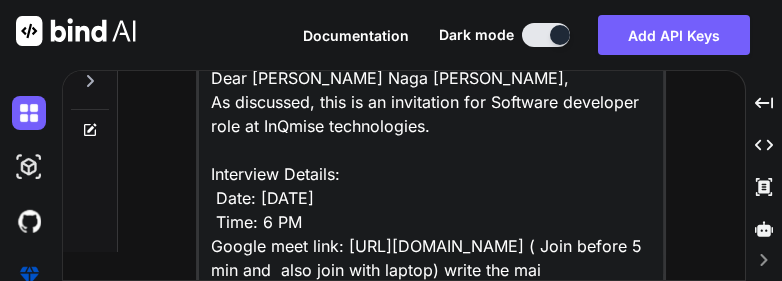scroll, scrollTop: 3, scrollLeft: 0, axis: vertical 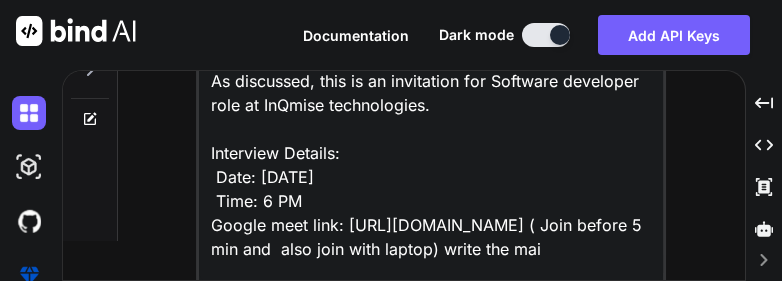 type on "Dear [PERSON_NAME] Naga [PERSON_NAME],
As discussed, this is an invitation for Software developer role at InQmise technologies.
Interview Details:
Date: [DATE]
Time: 6 PM
Google meet link: [URL][DOMAIN_NAME] ( Join before 5 min and  also join with laptop) write the mail" 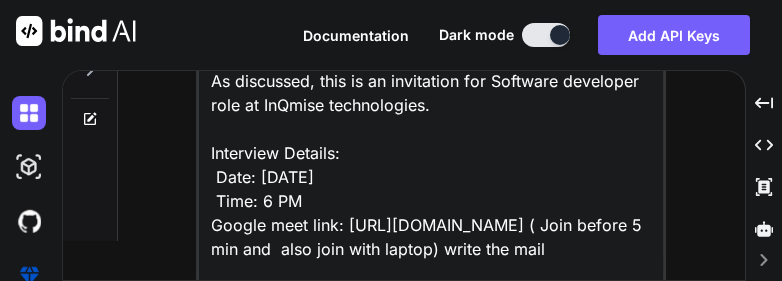type on "x" 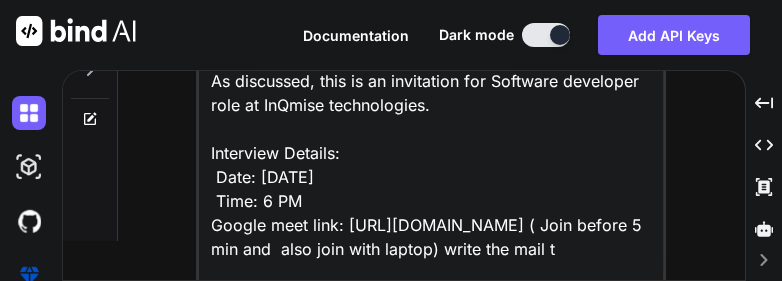 type on "Dear [PERSON_NAME] Naga [PERSON_NAME],
As discussed, this is an invitation for Software developer role at InQmise technologies.
Interview Details:
Date: [DATE]
Time: 6 PM
Google meet link: [URL][DOMAIN_NAME] ( Join before 5 min and  also join with laptop) write the mail to" 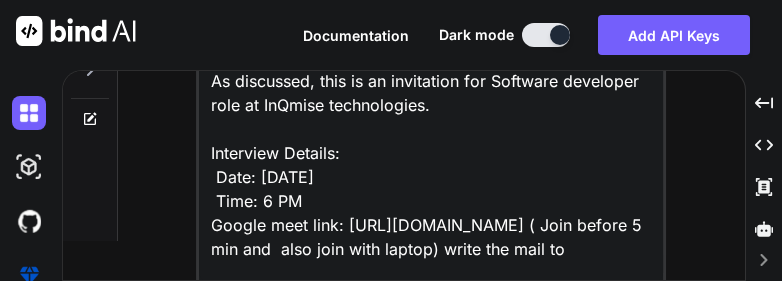 type on "Dear [PERSON_NAME] Naga [PERSON_NAME],
As discussed, this is an invitation for Software developer role at InQmise technologies.
Interview Details:
Date: [DATE]
Time: 6 PM
Google meet link: [URL][DOMAIN_NAME] ( Join before 5 min and  also join with laptop) write the mail to" 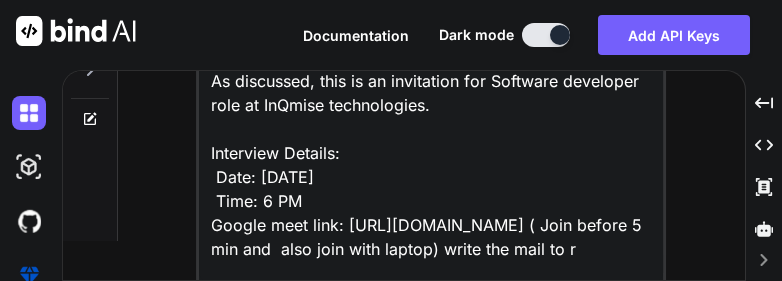 type on "Dear [PERSON_NAME] Naga [PERSON_NAME],
As discussed, this is an invitation for Software developer role at InQmise technologies.
Interview Details:
Date: [DATE]
Time: 6 PM
Google meet link: [URL][DOMAIN_NAME] ( Join before 5 min and  also join with laptop) write the mail to re" 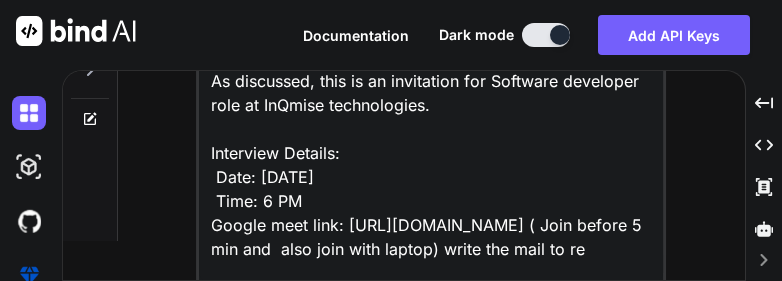 type on "Dear [PERSON_NAME] Naga [PERSON_NAME],
As discussed, this is an invitation for Software developer role at InQmise technologies.
Interview Details:
Date: [DATE]
Time: 6 PM
Google meet link: [URL][DOMAIN_NAME] ( Join before 5 min and  also join with laptop) write the mail to rec" 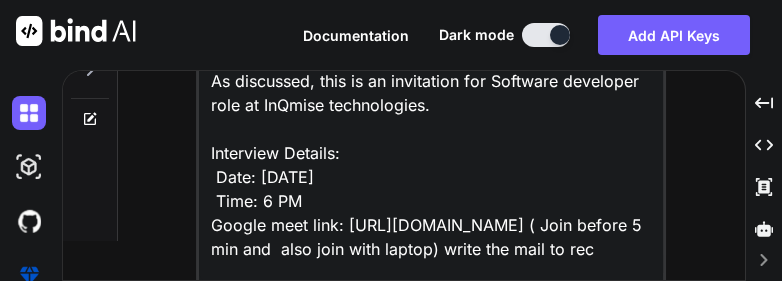 type on "Dear [PERSON_NAME] Naga [PERSON_NAME],
As discussed, this is an invitation for Software developer role at InQmise technologies.
Interview Details:
Date: [DATE]
Time: 6 PM
Google meet link: [URL][DOMAIN_NAME] ( Join before 5 min and  also join with laptop) write the mail to recr" 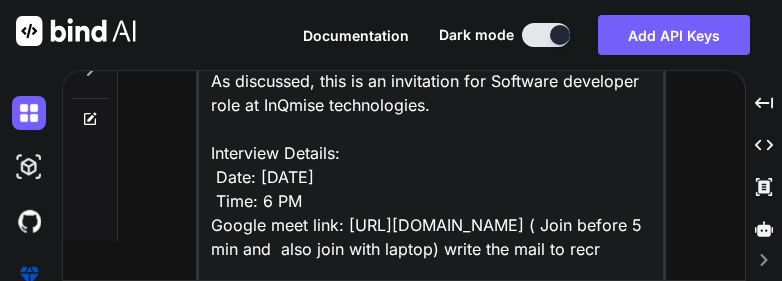 type on "Dear [PERSON_NAME] Naga [PERSON_NAME],
As discussed, this is an invitation for Software developer role at InQmise technologies.
Interview Details:
Date: [DATE]
Time: 6 PM
Google meet link: [URL][DOMAIN_NAME] ( Join before 5 min and  also join with laptop) write the mail to recru" 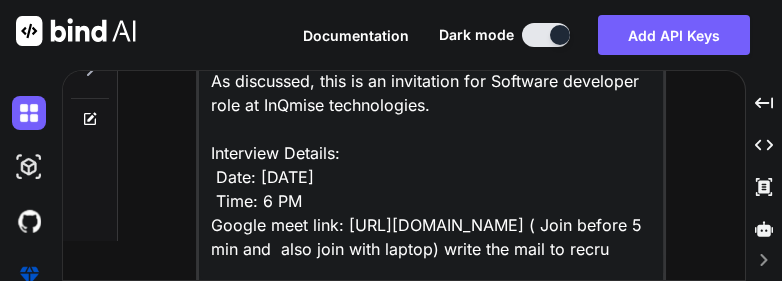 type on "Dear [PERSON_NAME] Naga [PERSON_NAME],
As discussed, this is an invitation for Software developer role at InQmise technologies.
Interview Details:
Date: [DATE]
Time: 6 PM
Google meet link: [URL][DOMAIN_NAME] ( Join before 5 min and  also join with laptop) write the mail to recrui" 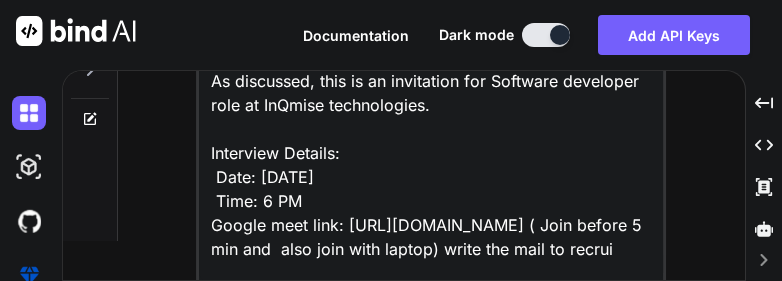 type on "Dear [PERSON_NAME] Naga [PERSON_NAME],
As discussed, this is an invitation for Software developer role at InQmise technologies.
Interview Details:
Date: [DATE]
Time: 6 PM
Google meet link: [URL][DOMAIN_NAME] ( Join before 5 min and  also join with laptop) write the mail to recruit" 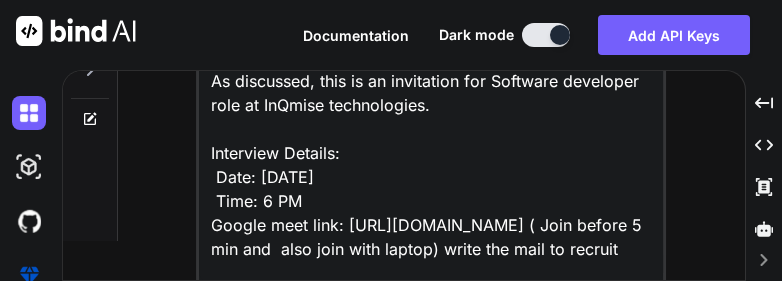 type on "Dear [PERSON_NAME] Naga [PERSON_NAME],
As discussed, this is an invitation for Software developer role at InQmise technologies.
Interview Details:
Date: [DATE]
Time: 6 PM
Google meet link: [URL][DOMAIN_NAME] ( Join before 5 min and  also join with laptop) write the mail to recruite" 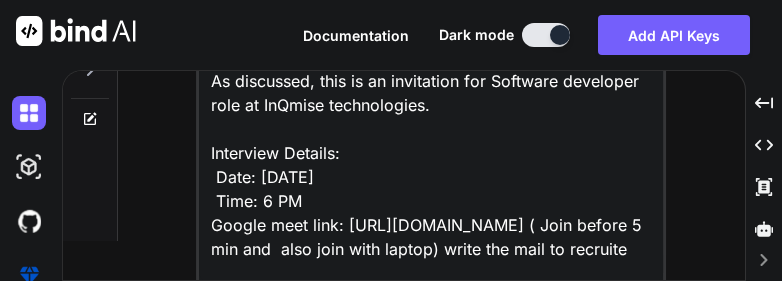 type on "Dear [PERSON_NAME] Naga [PERSON_NAME],
As discussed, this is an invitation for Software developer role at InQmise technologies.
Interview Details:
Date: [DATE]
Time: 6 PM
Google meet link: [URL][DOMAIN_NAME] ( Join before 5 min and  also join with laptop) write the mail to recruiter" 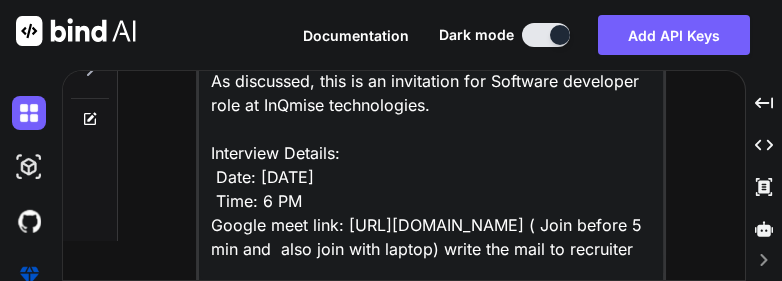 type on "Dear [PERSON_NAME] Naga [PERSON_NAME],
As discussed, this is an invitation for Software developer role at InQmise technologies.
Interview Details:
Date: [DATE]
Time: 6 PM
Google meet link: [URL][DOMAIN_NAME] ( Join before 5 min and  also join with laptop) write the mail to recruiter" 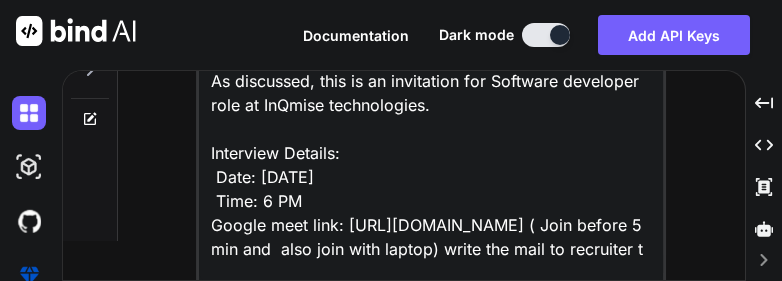 type on "Dear [PERSON_NAME] Naga [PERSON_NAME],
As discussed, this is an invitation for Software developer role at InQmise technologies.
Interview Details:
Date: [DATE]
Time: 6 PM
Google meet link: [URL][DOMAIN_NAME] ( Join before 5 min and  also join with laptop) write the mail to recruiter th" 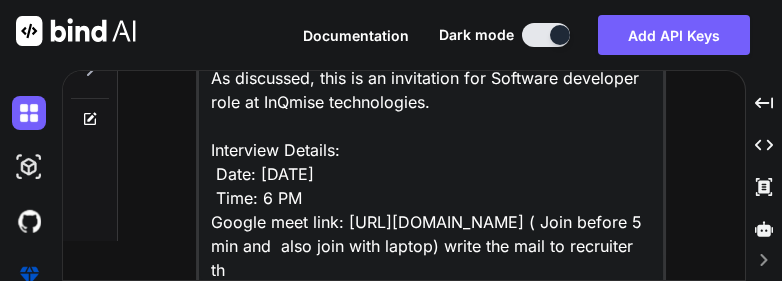 type on "Dear [PERSON_NAME] Naga [PERSON_NAME],
As discussed, this is an invitation for Software developer role at InQmise technologies.
Interview Details:
Date: [DATE]
Time: 6 PM
Google meet link: [URL][DOMAIN_NAME] ( Join before 5 min and  also join with laptop) write the mail to recruiter tha" 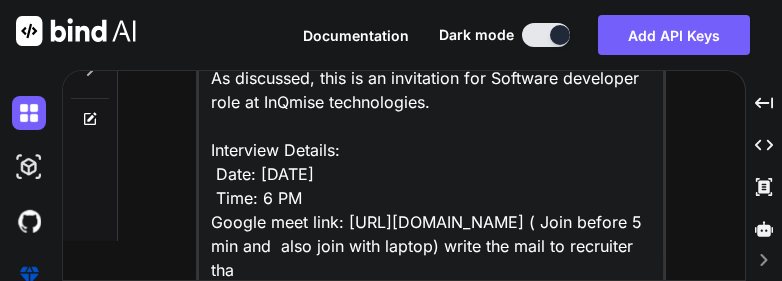 type on "Dear [PERSON_NAME] Naga [PERSON_NAME],
As discussed, this is an invitation for Software developer role at InQmise technologies.
Interview Details:
Date: [DATE]
Time: 6 PM
Google meet link: [URL][DOMAIN_NAME] ( Join before 5 min and  also join with laptop) write the mail to recruiter that" 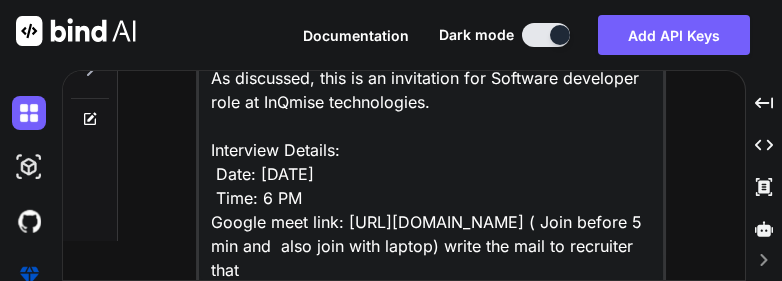 type on "Dear [PERSON_NAME] Naga [PERSON_NAME],
As discussed, this is an invitation for Software developer role at InQmise technologies.
Interview Details:
Date: [DATE]
Time: 6 PM
Google meet link: [URL][DOMAIN_NAME] ( Join before 5 min and  also join with laptop) write the mail to recruiter that" 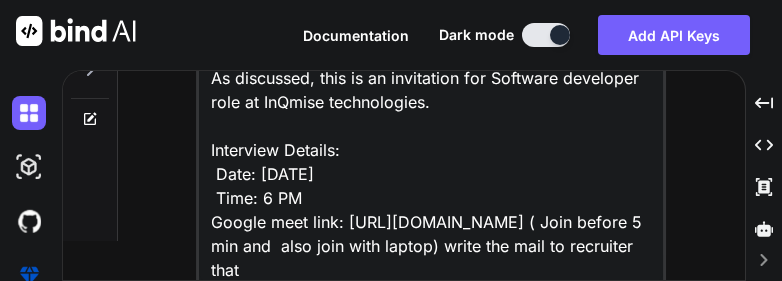 type on "Dear [PERSON_NAME] Naga [PERSON_NAME],
As discussed, this is an invitation for Software developer role at InQmise technologies.
Interview Details:
Date: [DATE]
Time: 6 PM
Google meet link: [URL][DOMAIN_NAME] ( Join before 5 min and  also join with laptop) write the mail to recruiter that c" 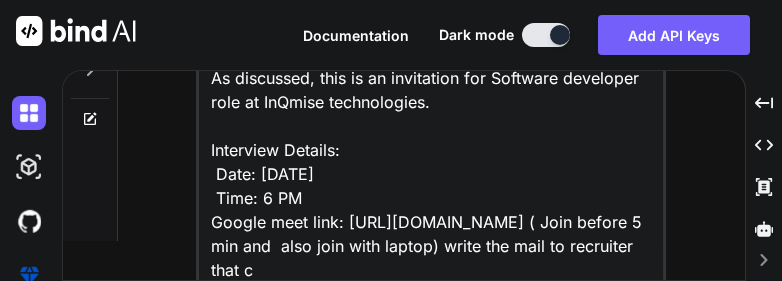 type on "Dear [PERSON_NAME] Naga [PERSON_NAME],
As discussed, this is an invitation for Software developer role at InQmise technologies.
Interview Details:
Date: [DATE]
Time: 6 PM
Google meet link: [URL][DOMAIN_NAME] ( Join before 5 min and  also join with laptop) write the mail to recruiter that ca" 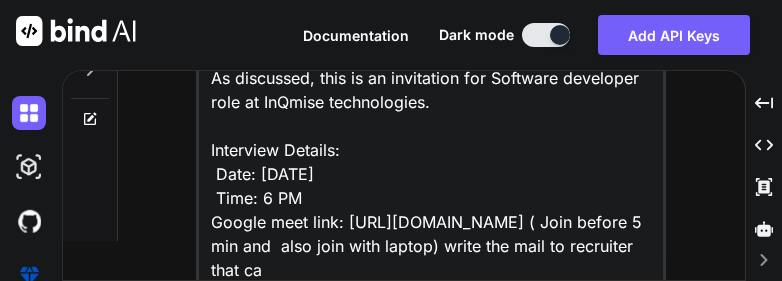 type on "Dear [PERSON_NAME] Naga [PERSON_NAME],
As discussed, this is an invitation for Software developer role at InQmise technologies.
Interview Details:
Date: [DATE]
Time: 6 PM
Google meet link: [URL][DOMAIN_NAME] ( Join before 5 min and  also join with laptop) write the mail to recruiter that can" 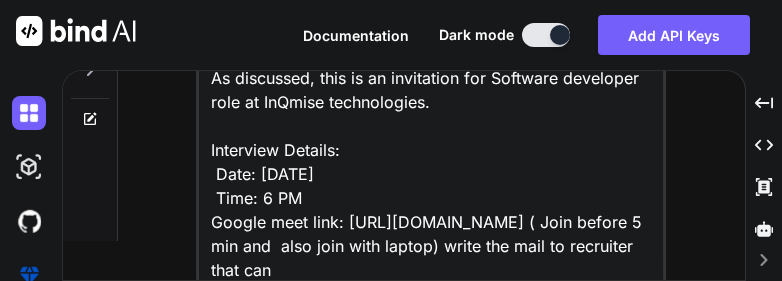 type on "Dear [PERSON_NAME] Naga [PERSON_NAME],
As discussed, this is an invitation for Software developer role at InQmise technologies.
Interview Details:
Date: [DATE]
Time: 6 PM
Google meet link: [URL][DOMAIN_NAME] ( Join before 5 min and  also join with laptop) write the mail to recruiter that can" 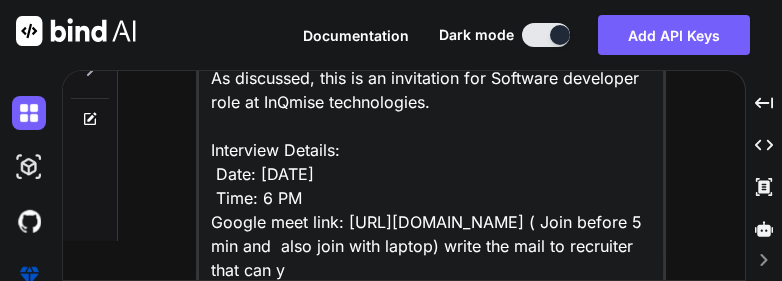 type on "Dear [PERSON_NAME] Naga [PERSON_NAME],
As discussed, this is an invitation for Software developer role at InQmise technologies.
Interview Details:
Date: [DATE]
Time: 6 PM
Google meet link: [URL][DOMAIN_NAME] ( Join before 5 min and  also join with laptop) write the mail to recruiter that can yo" 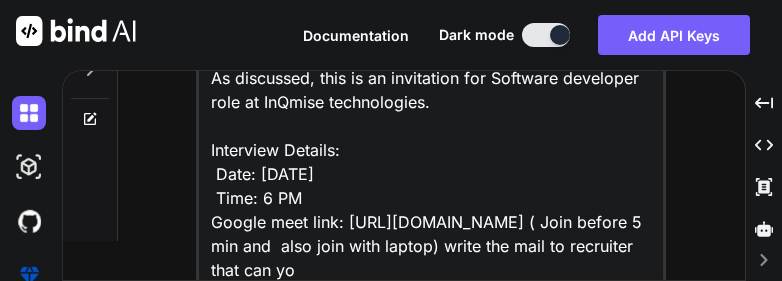 type on "Dear [PERSON_NAME] Naga [PERSON_NAME],
As discussed, this is an invitation for Software developer role at InQmise technologies.
Interview Details:
Date: [DATE]
Time: 6 PM
Google meet link: [URL][DOMAIN_NAME] ( Join before 5 min and  also join with laptop) write the mail to recruiter that can you" 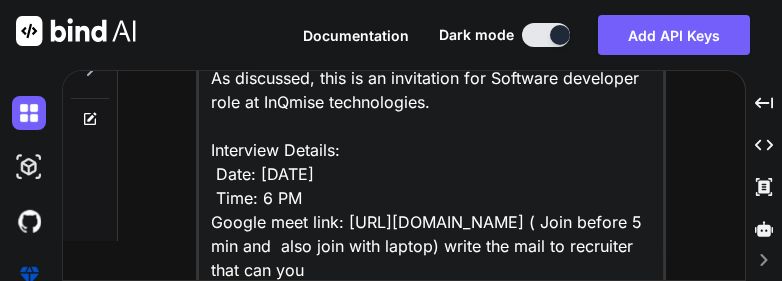 type on "Dear [PERSON_NAME] Naga [PERSON_NAME],
As discussed, this is an invitation for Software developer role at InQmise technologies.
Interview Details:
Date: [DATE]
Time: 6 PM
Google meet link: [URL][DOMAIN_NAME] ( Join before 5 min and  also join with laptop) write the mail to recruiter that can you" 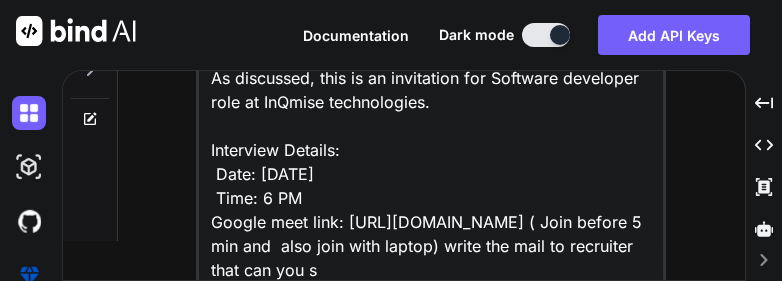 type on "Dear [PERSON_NAME] Naga [PERSON_NAME],
As discussed, this is an invitation for Software developer role at InQmise technologies.
Interview Details:
Date: [DATE]
Time: 6 PM
Google meet link: [URL][DOMAIN_NAME] ( Join before 5 min and  also join with laptop) write the mail to recruiter that can you sh" 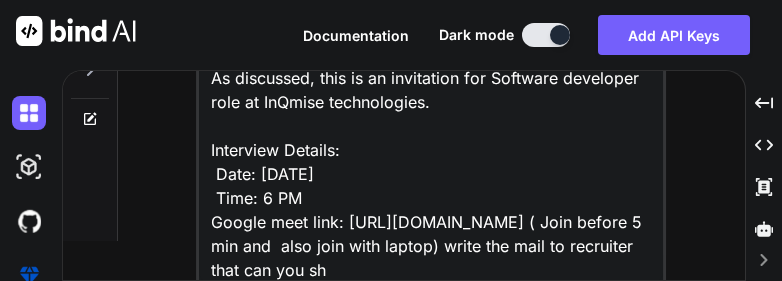 type on "Dear [PERSON_NAME] Naga [PERSON_NAME],
As discussed, this is an invitation for Software developer role at InQmise technologies.
Interview Details:
Date: [DATE]
Time: 6 PM
Google meet link: [URL][DOMAIN_NAME] ( Join before 5 min and  also join with laptop) write the mail to recruiter that can you she" 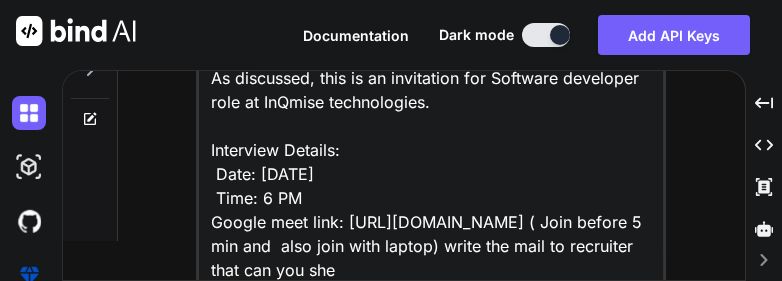 type on "Dear [PERSON_NAME] Naga [PERSON_NAME],
As discussed, this is an invitation for Software developer role at InQmise technologies.
Interview Details:
Date: [DATE]
Time: 6 PM
Google meet link: [URL][DOMAIN_NAME] ( Join before 5 min and  also join with laptop) write the mail to recruiter that can you shed" 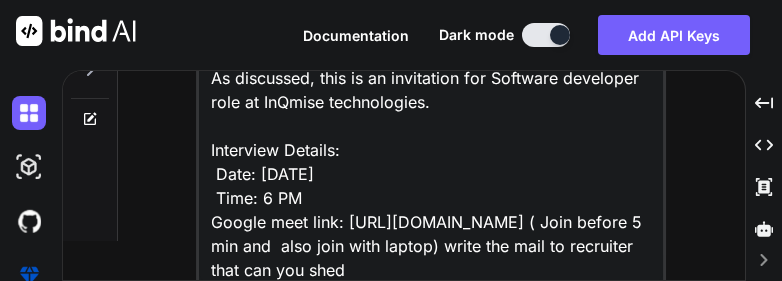 type on "Dear [PERSON_NAME] Naga [PERSON_NAME],
As discussed, this is an invitation for Software developer role at InQmise technologies.
Interview Details:
Date: [DATE]
Time: 6 PM
Google meet link: [URL][DOMAIN_NAME] ( Join before 5 min and  also join with laptop) write the mail to recruiter that can you shedu" 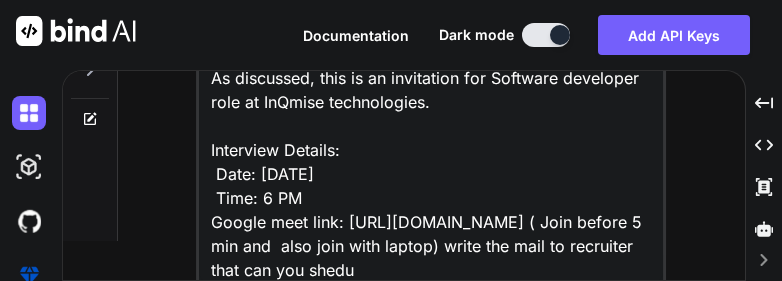 type on "Dear [PERSON_NAME] Naga [PERSON_NAME],
As discussed, this is an invitation for Software developer role at InQmise technologies.
Interview Details:
Date: [DATE]
Time: 6 PM
Google meet link: [URL][DOMAIN_NAME] ( Join before 5 min and  also join with laptop) write the mail to recruiter that can you shedul" 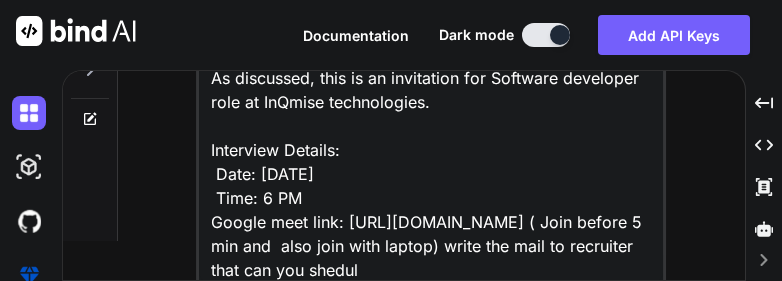 type on "Dear [PERSON_NAME] Naga [PERSON_NAME],
As discussed, this is an invitation for Software developer role at InQmise technologies.
Interview Details:
Date: [DATE]
Time: 6 PM
Google meet link: [URL][DOMAIN_NAME] ( Join before 5 min and  also join with laptop) write the mail to recruiter that can you shedule" 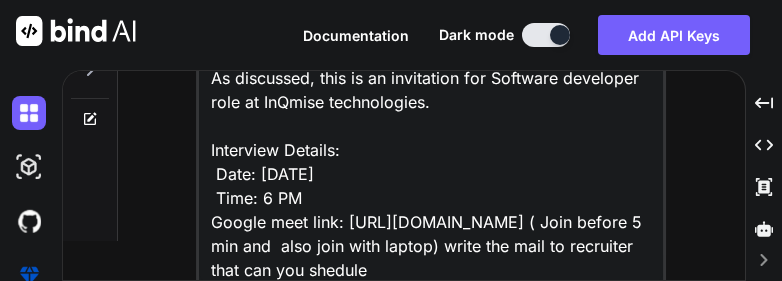 type on "Dear [PERSON_NAME] Naga [PERSON_NAME],
As discussed, this is an invitation for Software developer role at InQmise technologies.
Interview Details:
Date: [DATE]
Time: 6 PM
Google meet link: [URL][DOMAIN_NAME] ( Join before 5 min and  also join with laptop) write the mail to recruiter that can you shedule" 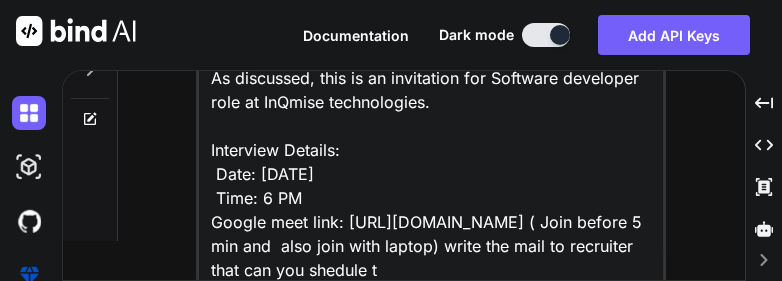 type on "Dear [PERSON_NAME] Naga [PERSON_NAME],
As discussed, this is an invitation for Software developer role at InQmise technologies.
Interview Details:
Date: [DATE]
Time: 6 PM
Google meet link: [URL][DOMAIN_NAME] ( Join before 5 min and  also join with laptop) write the mail to recruiter that can you shedule th" 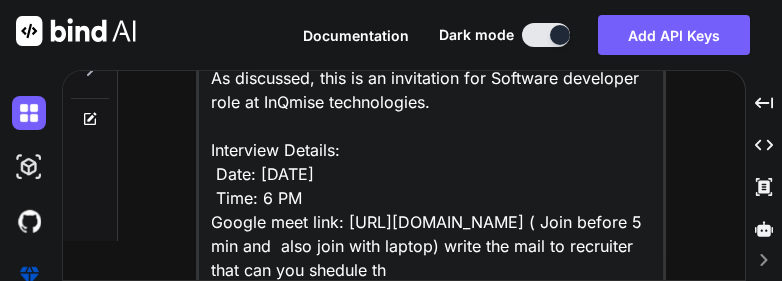 type on "Dear [PERSON_NAME] Naga [PERSON_NAME],
As discussed, this is an invitation for Software developer role at InQmise technologies.
Interview Details:
Date: [DATE]
Time: 6 PM
Google meet link: [URL][DOMAIN_NAME] ( Join before 5 min and  also join with laptop) write the mail to recruiter that can you shedule the" 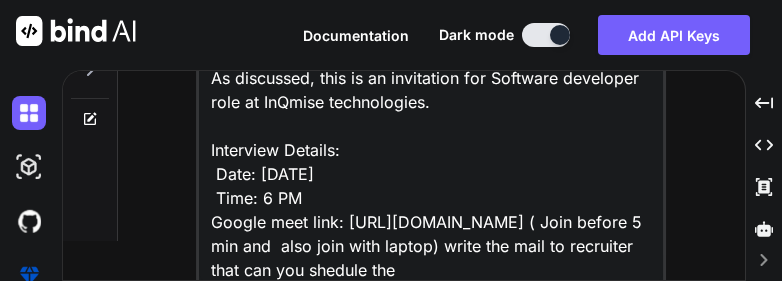 type on "Dear [PERSON_NAME] Naga [PERSON_NAME],
As discussed, this is an invitation for Software developer role at InQmise technologies.
Interview Details:
Date: [DATE]
Time: 6 PM
Google meet link: [URL][DOMAIN_NAME] ( Join before 5 min and  also join with laptop) write the mail to recruiter that can you shedule the" 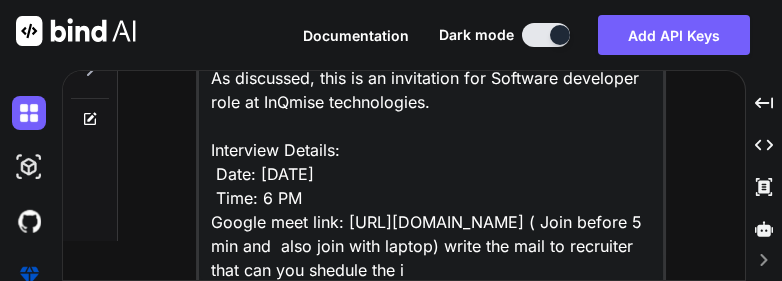 type on "Dear [PERSON_NAME] Naga [PERSON_NAME],
As discussed, this is an invitation for Software developer role at InQmise technologies.
Interview Details:
Date: [DATE]
Time: 6 PM
Google meet link: [URL][DOMAIN_NAME] ( Join before 5 min and  also join with laptop) write the mail to recruiter that can you shedule the in" 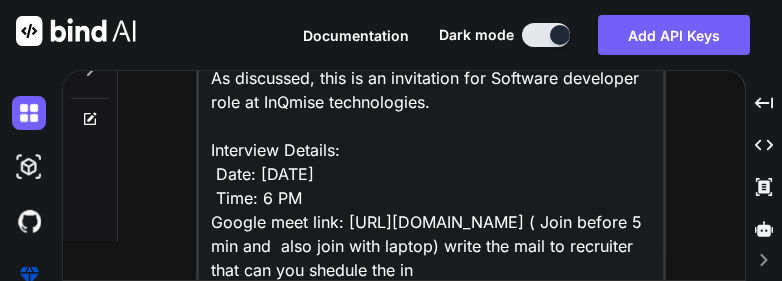 type on "Dear [PERSON_NAME] Naga [PERSON_NAME],
As discussed, this is an invitation for Software developer role at InQmise technologies.
Interview Details:
Date: [DATE]
Time: 6 PM
Google meet link: [URL][DOMAIN_NAME] ( Join before 5 min and  also join with laptop) write the mail to recruiter that can you shedule the int" 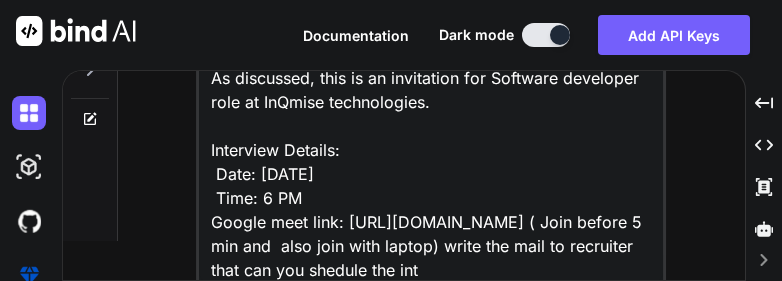 type on "Dear [PERSON_NAME] Naga [PERSON_NAME],
As discussed, this is an invitation for Software developer role at InQmise technologies.
Interview Details:
Date: [DATE]
Time: 6 PM
Google meet link: [URL][DOMAIN_NAME] ( Join before 5 min and  also join with laptop) write the mail to recruiter that can you shedule the inte" 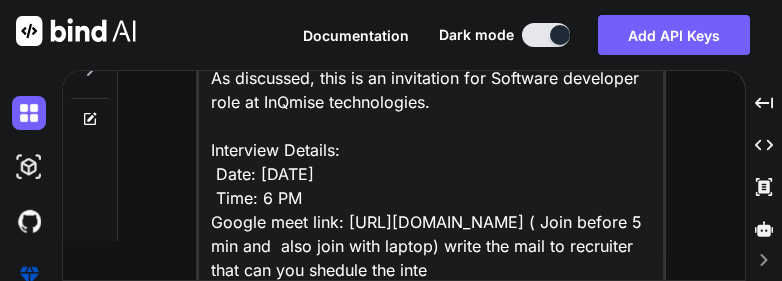 type on "Dear [PERSON_NAME] Naga [PERSON_NAME],
As discussed, this is an invitation for Software developer role at InQmise technologies.
Interview Details:
Date: [DATE]
Time: 6 PM
Google meet link: [URL][DOMAIN_NAME] ( Join before 5 min and  also join with laptop) write the mail to recruiter that can you shedule the inter" 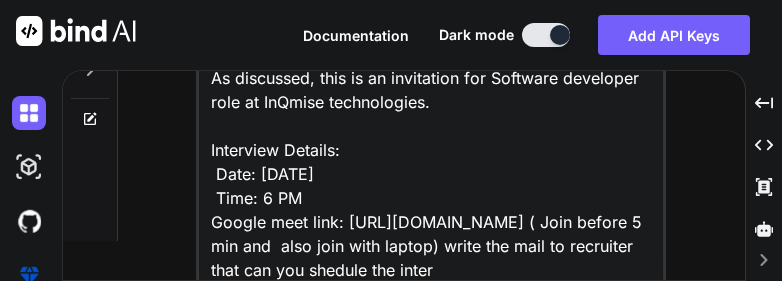 type on "Dear [PERSON_NAME] Naga [PERSON_NAME],
As discussed, this is an invitation for Software developer role at InQmise technologies.
Interview Details:
Date: [DATE]
Time: 6 PM
Google meet link: [URL][DOMAIN_NAME] ( Join before 5 min and  also join with laptop) write the mail to recruiter that can you shedule the interv" 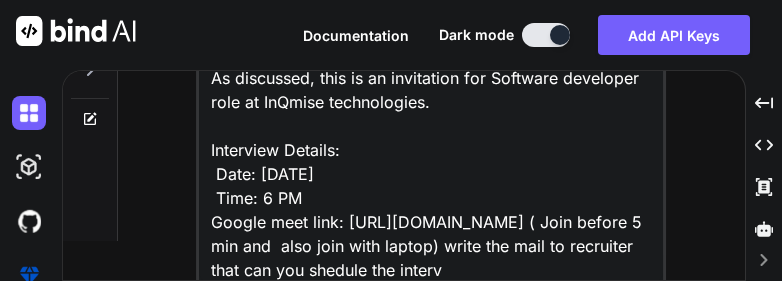 type on "Dear [PERSON_NAME] Naga [PERSON_NAME],
As discussed, this is an invitation for Software developer role at InQmise technologies.
Interview Details:
Date: [DATE]
Time: 6 PM
Google meet link: [URL][DOMAIN_NAME] ( Join before 5 min and  also join with laptop) write the mail to recruiter that can you shedule the intervi" 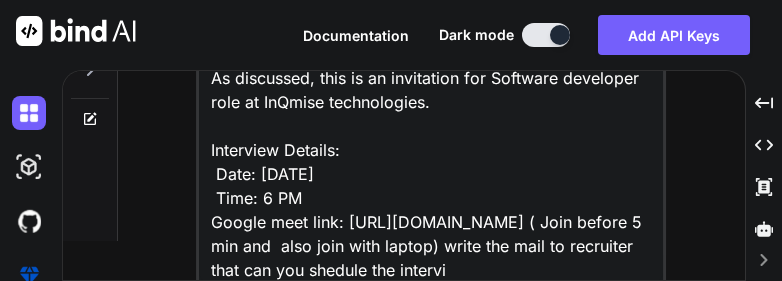 type on "Dear [PERSON_NAME] Naga [PERSON_NAME],
As discussed, this is an invitation for Software developer role at InQmise technologies.
Interview Details:
Date: [DATE]
Time: 6 PM
Google meet link: [URL][DOMAIN_NAME] ( Join before 5 min and  also join with laptop) write the mail to recruiter that can you shedule the intervie" 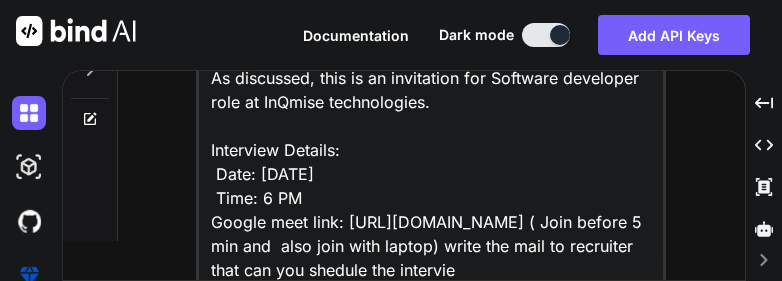 type on "Dear [PERSON_NAME] Naga [PERSON_NAME],
As discussed, this is an invitation for Software developer role at InQmise technologies.
Interview Details:
Date: [DATE]
Time: 6 PM
Google meet link: [URL][DOMAIN_NAME] ( Join before 5 min and  also join with laptop) write the mail to recruiter that can you shedule the interview" 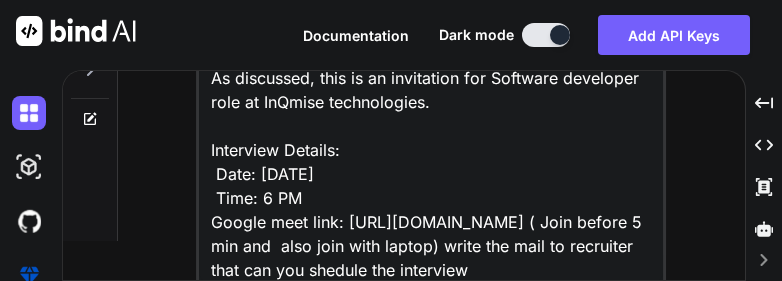 type on "Dear [PERSON_NAME] Naga [PERSON_NAME],
As discussed, this is an invitation for Software developer role at InQmise technologies.
Interview Details:
Date: [DATE]
Time: 6 PM
Google meet link: [URL][DOMAIN_NAME] ( Join before 5 min and  also join with laptop) write the mail to recruiter that can you shedule the interview" 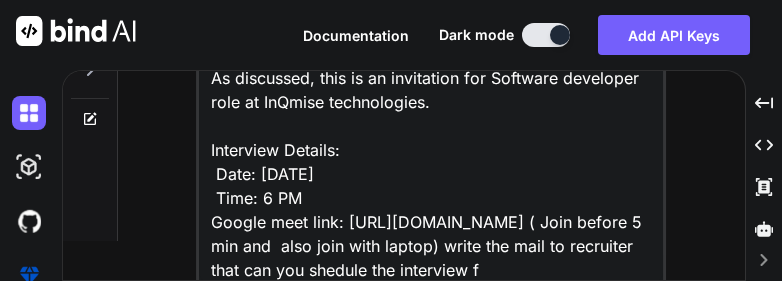 type on "Dear [PERSON_NAME] Naga [PERSON_NAME],
As discussed, this is an invitation for Software developer role at InQmise technologies.
Interview Details:
Date: [DATE]
Time: 6 PM
Google meet link: [URL][DOMAIN_NAME] ( Join before 5 min and  also join with laptop) write the mail to recruiter that can you shedule the interview fo" 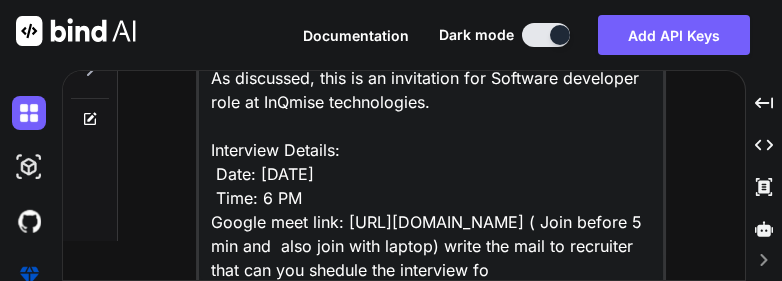 scroll, scrollTop: 27, scrollLeft: 0, axis: vertical 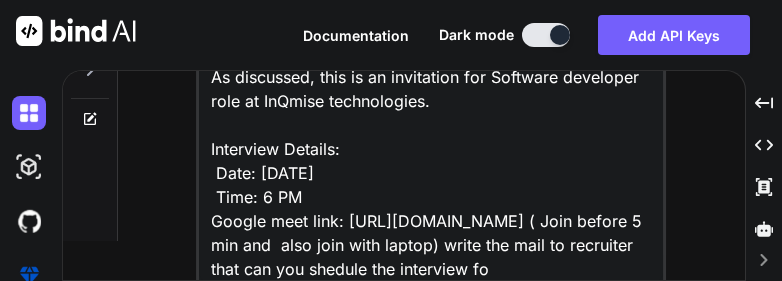 type on "Dear [PERSON_NAME] Naga [PERSON_NAME],
As discussed, this is an invitation for Software developer role at InQmise technologies.
Interview Details:
Date: [DATE]
Time: 6 PM
Google meet link: [URL][DOMAIN_NAME] ( Join before 5 min and  also join with laptop) write the mail to recruiter that can you shedule the interview for" 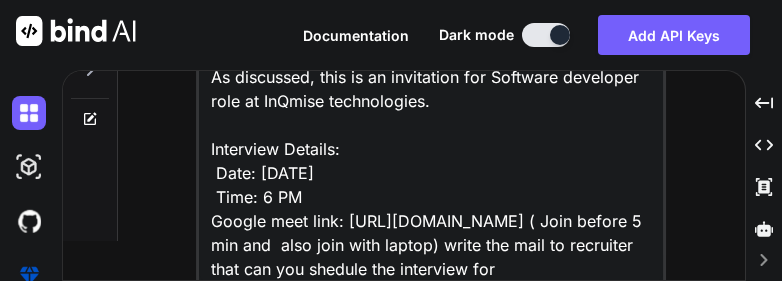 type on "Dear [PERSON_NAME] Naga [PERSON_NAME],
As discussed, this is an invitation for Software developer role at InQmise technologies.
Interview Details:
Date: [DATE]
Time: 6 PM
Google meet link: [URL][DOMAIN_NAME] ( Join before 5 min and  also join with laptop) write the mail to recruiter that can you shedule the interview for" 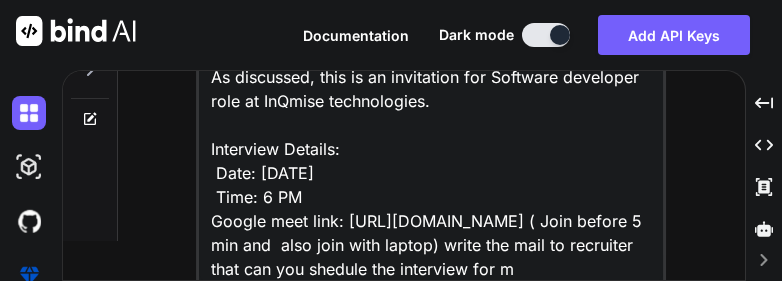 type on "Dear [PERSON_NAME] Naga [PERSON_NAME],
As discussed, this is an invitation for Software developer role at InQmise technologies.
Interview Details:
Date: [DATE]
Time: 6 PM
Google meet link: [URL][DOMAIN_NAME] ( Join before 5 min and  also join with laptop) write the mail to recruiter that can you shedule the interview for me" 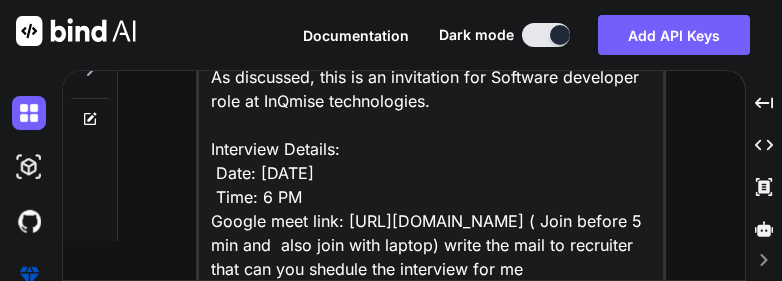 type on "Dear [PERSON_NAME] Naga [PERSON_NAME],
As discussed, this is an invitation for Software developer role at InQmise technologies.
Interview Details:
Date: [DATE]
Time: 6 PM
Google meet link: [URL][DOMAIN_NAME] ( Join before 5 min and  also join with laptop) write the mail to recruiter that can you shedule the interview for me" 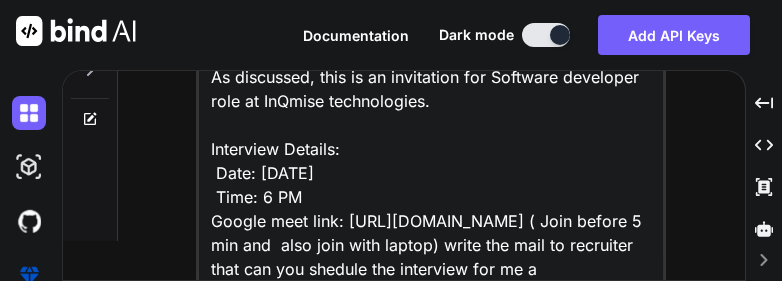 type on "Dear [PERSON_NAME] Naga [PERSON_NAME],
As discussed, this is an invitation for Software developer role at InQmise technologies.
Interview Details:
Date: [DATE]
Time: 6 PM
Google meet link: [URL][DOMAIN_NAME] ( Join before 5 min and  also join with laptop) write the mail to recruiter that can you shedule the interview for me at" 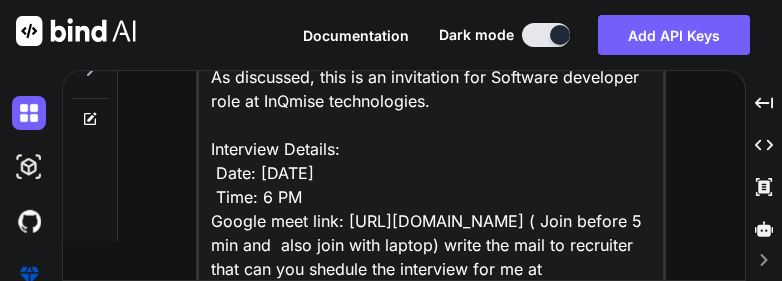 type on "Dear [PERSON_NAME] Naga [PERSON_NAME],
As discussed, this is an invitation for Software developer role at InQmise technologies.
Interview Details:
Date: [DATE]
Time: 6 PM
Google meet link: [URL][DOMAIN_NAME] ( Join before 5 min and  also join with laptop) write the mail to recruiter that can you shedule the interview for me at" 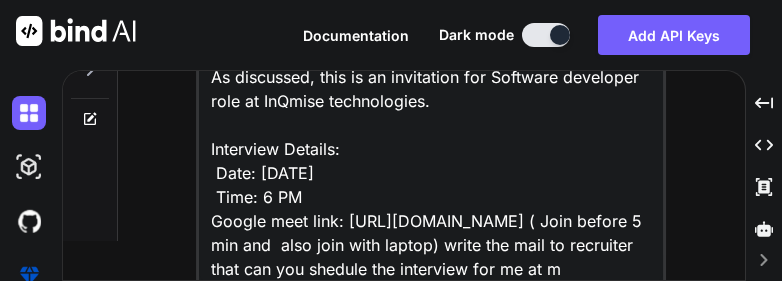type on "Dear [PERSON_NAME] Naga [PERSON_NAME],
As discussed, this is an invitation for Software developer role at InQmise technologies.
Interview Details:
Date: [DATE]
Time: 6 PM
Google meet link: [URL][DOMAIN_NAME] ( Join before 5 min and  also join with laptop) write the mail to recruiter that can you shedule the interview for me at mo" 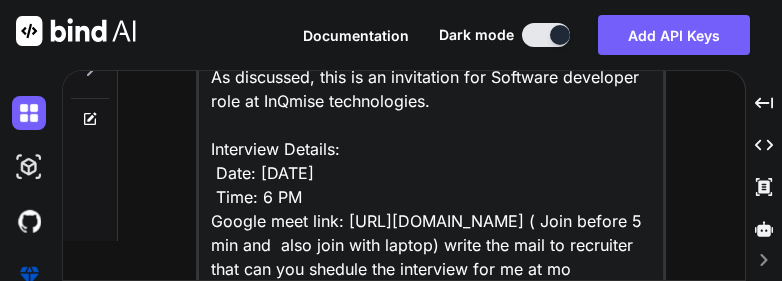 type on "Dear [PERSON_NAME] Naga [PERSON_NAME],
As discussed, this is an invitation for Software developer role at InQmise technologies.
Interview Details:
Date: [DATE]
Time: 6 PM
Google meet link: [URL][DOMAIN_NAME] ( Join before 5 min and  also join with laptop) write the mail to recruiter that can you shedule the interview for me at mor" 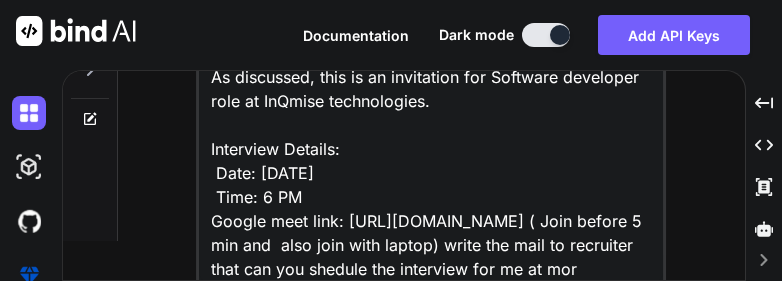 type on "Dear [PERSON_NAME] Naga [PERSON_NAME],
As discussed, this is an invitation for Software developer role at InQmise technologies.
Interview Details:
Date: [DATE]
Time: 6 PM
Google meet link: [URL][DOMAIN_NAME] ( Join before 5 min and  also join with laptop) write the mail to recruiter that can you shedule the interview for me at morn" 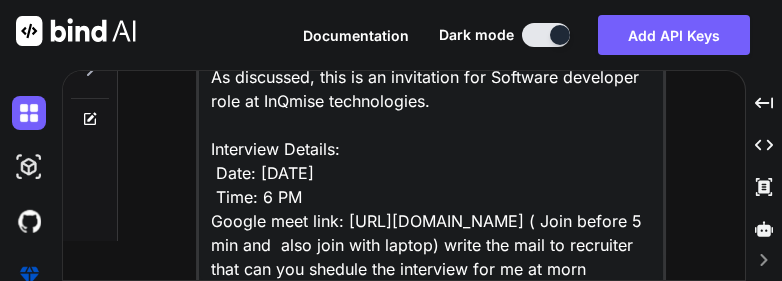 type on "Dear [PERSON_NAME] Naga [PERSON_NAME],
As discussed, this is an invitation for Software developer role at InQmise technologies.
Interview Details:
Date: [DATE]
Time: 6 PM
Google meet link: [URL][DOMAIN_NAME] ( Join before 5 min and  also join with laptop) write the mail to recruiter that can you shedule the interview for me at morni" 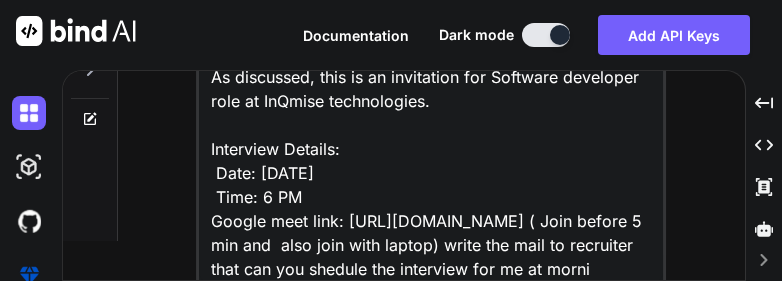 type on "Dear [PERSON_NAME] Naga [PERSON_NAME],
As discussed, this is an invitation for Software developer role at InQmise technologies.
Interview Details:
Date: [DATE]
Time: 6 PM
Google meet link: [URL][DOMAIN_NAME] ( Join before 5 min and  also join with laptop) write the mail to recruiter that can you shedule the interview for me at mornin" 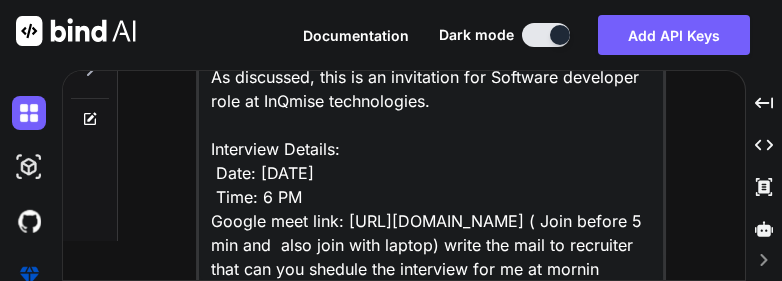 type on "x" 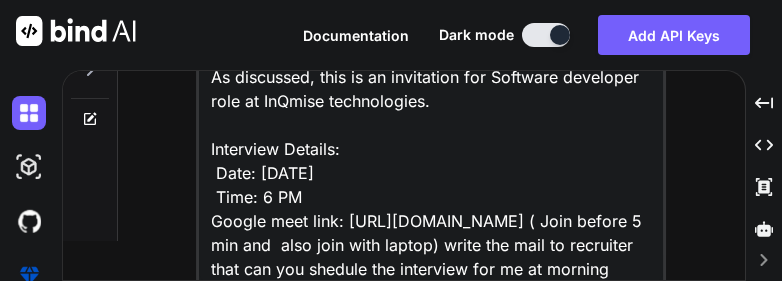 type on "Dear [PERSON_NAME] Naga [PERSON_NAME],
As discussed, this is an invitation for Software developer role at InQmise technologies.
Interview Details:
Date: [DATE]
Time: 6 PM
Google meet link: [URL][DOMAIN_NAME] ( Join before 5 min and  also join with laptop) write the mail to recruiter that can you shedule the interview for me at morning" 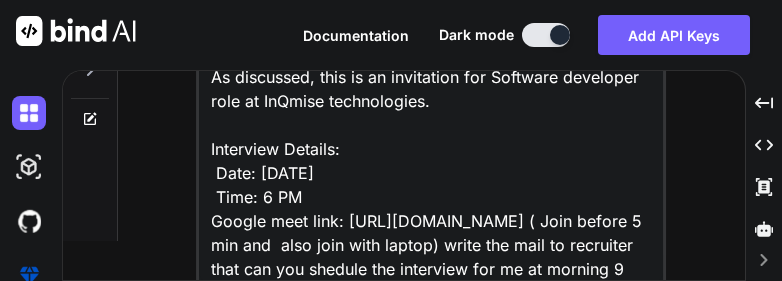 type on "Dear [PERSON_NAME] Naga [PERSON_NAME],
As discussed, this is an invitation for Software developer role at InQmise technologies.
Interview Details:
Date: [DATE]
Time: 6 PM
Google meet link: [URL][DOMAIN_NAME] ( Join before 5 min and  also join with laptop) write the mail to recruiter that can you shedule the interview for me at morning 9A" 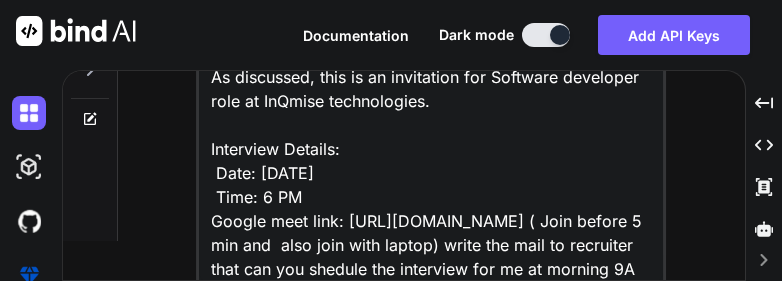 type on "x" 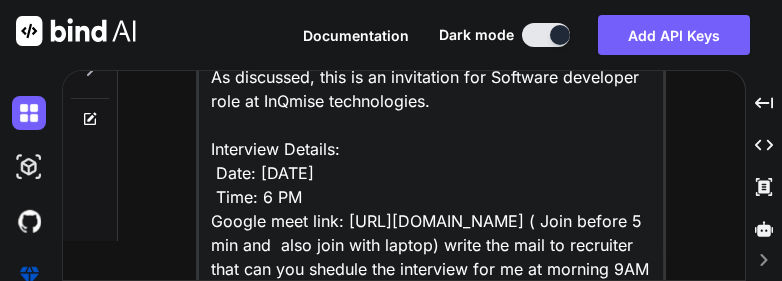 type on "Dear [PERSON_NAME] Naga [PERSON_NAME],
As discussed, this is an invitation for Software developer role at InQmise technologies.
Interview Details:
Date: [DATE]
Time: 6 PM
Google meet link: [URL][DOMAIN_NAME] ( Join before 5 min and  also join with laptop) write the mail to recruiter that can you shedule the interview for me at mornin 9AM" 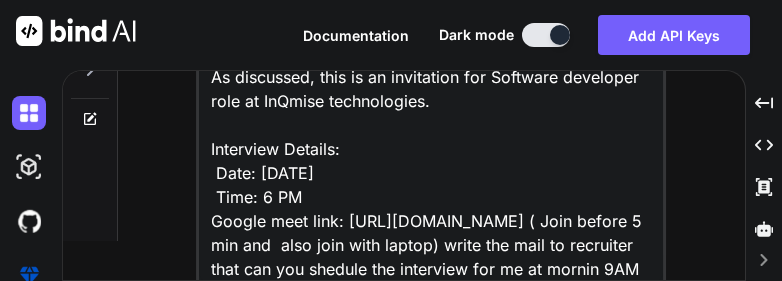 type on "Dear [PERSON_NAME] Naga [PERSON_NAME],
As discussed, this is an invitation for Software developer role at InQmise technologies.
Interview Details:
Date: [DATE]
Time: 6 PM
Google meet link: [URL][DOMAIN_NAME] ( Join before 5 min and  also join with laptop) write the mail to recruiter that can you shedule the interview for me at morni 9AM" 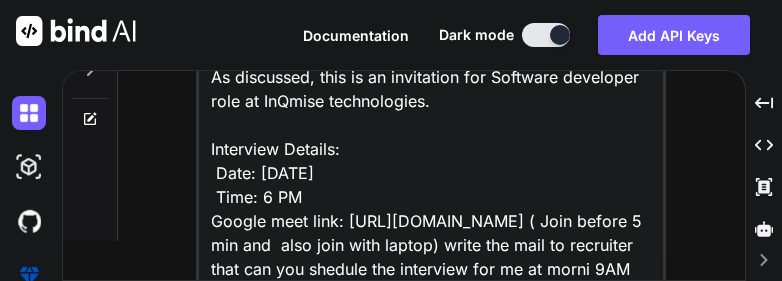 type on "Dear [PERSON_NAME] Naga [PERSON_NAME],
As discussed, this is an invitation for Software developer role at InQmise technologies.
Interview Details:
Date: [DATE]
Time: 6 PM
Google meet link: [URL][DOMAIN_NAME] ( Join before 5 min and  also join with laptop) write the mail to recruiter that can you shedule the interview for me at morn 9AM" 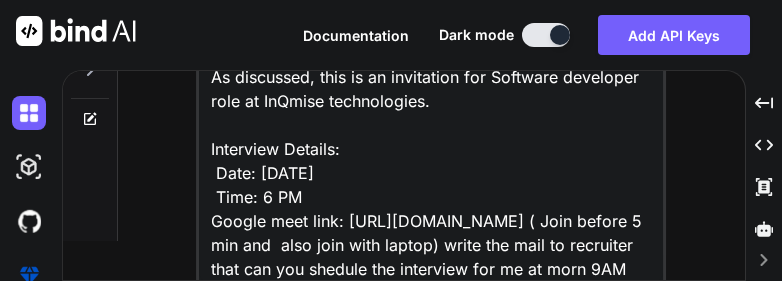 type on "Dear [PERSON_NAME] Naga [PERSON_NAME],
As discussed, this is an invitation for Software developer role at InQmise technologies.
Interview Details:
Date: [DATE]
Time: 6 PM
Google meet link: [URL][DOMAIN_NAME] ( Join before 5 min and  also join with laptop) write the mail to recruiter that can you shedule the interview for me at mor 9AM" 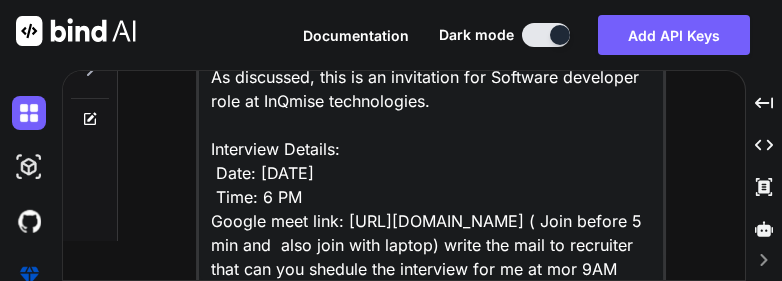 type on "Dear [PERSON_NAME] Naga [PERSON_NAME],
As discussed, this is an invitation for Software developer role at InQmise technologies.
Interview Details:
Date: [DATE]
Time: 6 PM
Google meet link: [URL][DOMAIN_NAME] ( Join before 5 min and  also join with laptop) write the mail to recruiter that can you shedule the interview for me at mo 9AM" 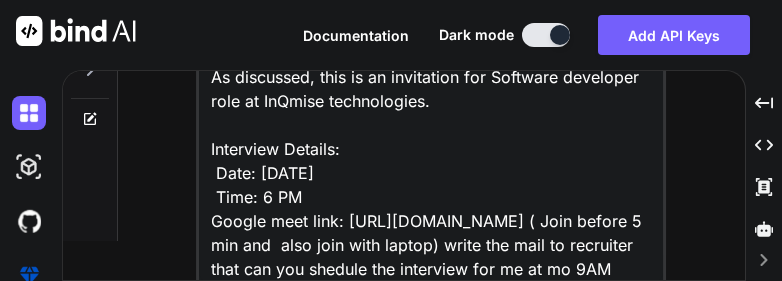 type on "x" 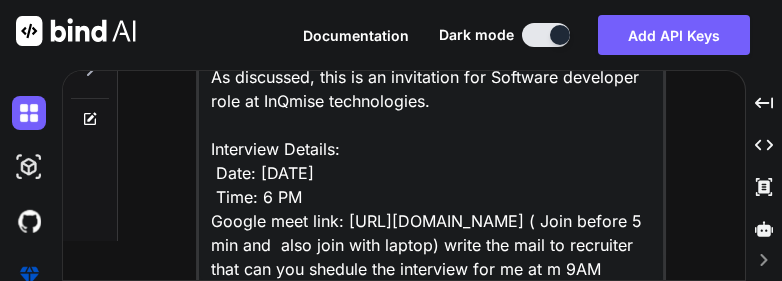 type on "Dear [PERSON_NAME] Naga [PERSON_NAME],
As discussed, this is an invitation for Software developer role at InQmise technologies.
Interview Details:
Date: [DATE]
Time: 6 PM
Google meet link: [URL][DOMAIN_NAME] ( Join before 5 min and  also join with laptop) write the mail to recruiter that can you shedule the interview for me at  9AM" 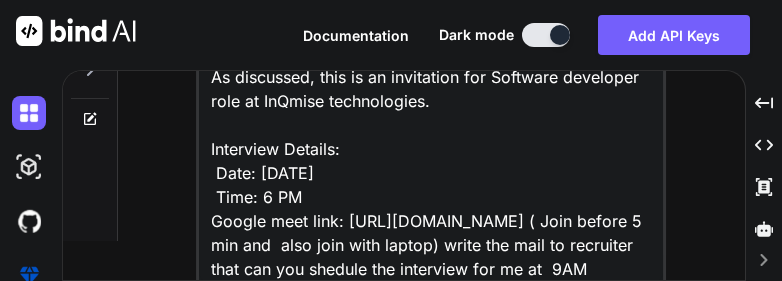 type on "Dear [PERSON_NAME] Naga [PERSON_NAME],
As discussed, this is an invitation for Software developer role at InQmise technologies.
Interview Details:
Date: [DATE]
Time: 6 PM
Google meet link: [URL][DOMAIN_NAME] ( Join before 5 min and  also join with laptop) write the mail to recruiter that can you shedule the interview for me at 9AM" 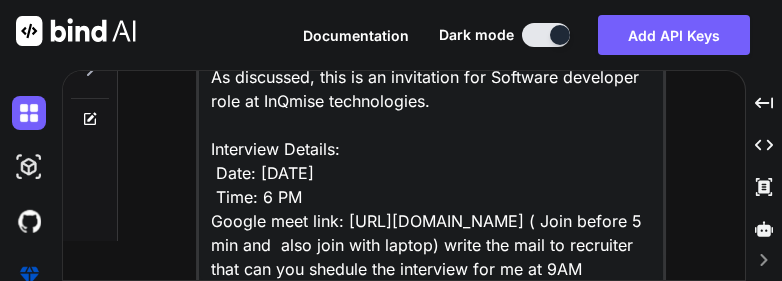 type on "Dear [PERSON_NAME] Naga [PERSON_NAME],
As discussed, this is an invitation for Software developer role at InQmise technologies.
Interview Details:
Date: [DATE]
Time: 6 PM
Google meet link: [URL][DOMAIN_NAME] ( Join before 5 min and  also join with laptop) write the mail to recruiter that can you shedule the interview for me at 9AM" 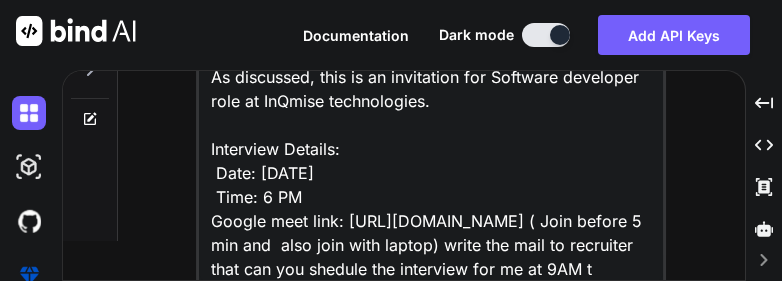 type on "Dear [PERSON_NAME] Naga [PERSON_NAME],
As discussed, this is an invitation for Software developer role at InQmise technologies.
Interview Details:
Date: [DATE]
Time: 6 PM
Google meet link: [URL][DOMAIN_NAME] ( Join before 5 min and  also join with laptop) write the mail to recruiter that can you shedule the interview for me at 9AM to" 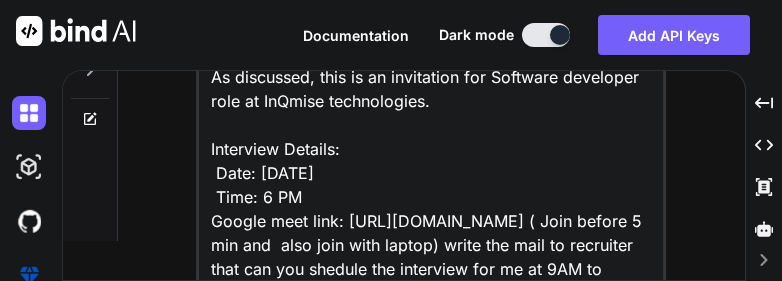 type 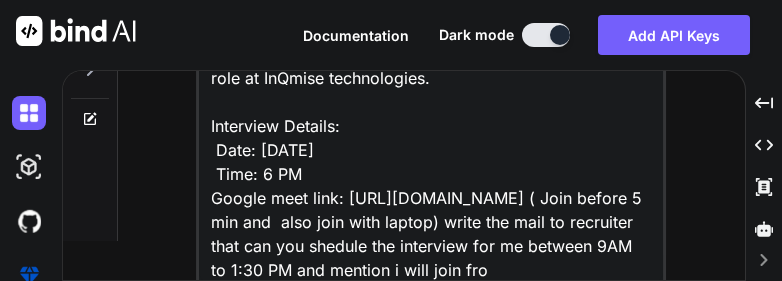 scroll, scrollTop: 51, scrollLeft: 0, axis: vertical 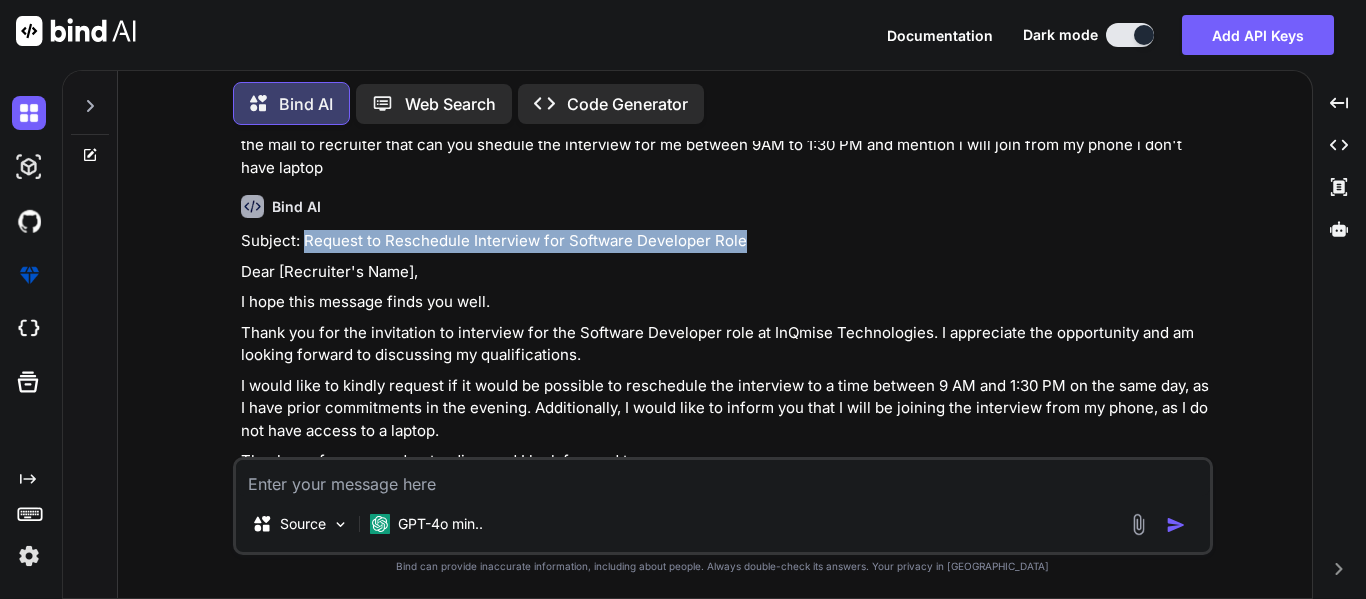 drag, startPoint x: 302, startPoint y: 236, endPoint x: 756, endPoint y: 228, distance: 454.07047 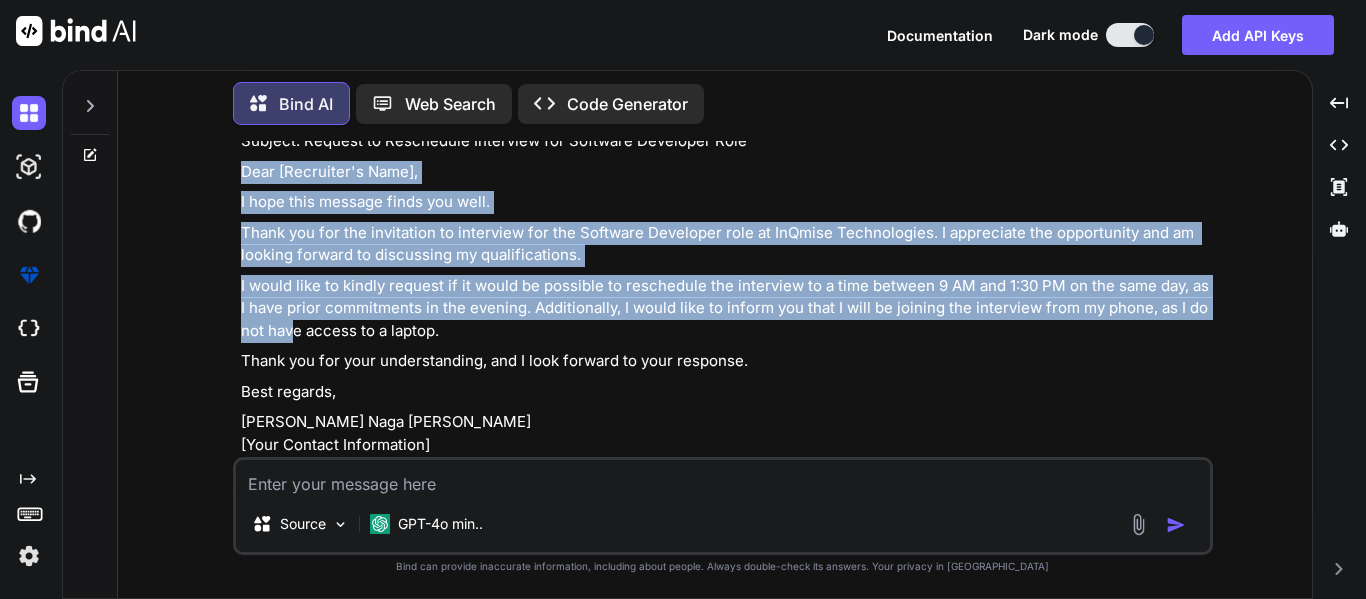 scroll, scrollTop: 300, scrollLeft: 0, axis: vertical 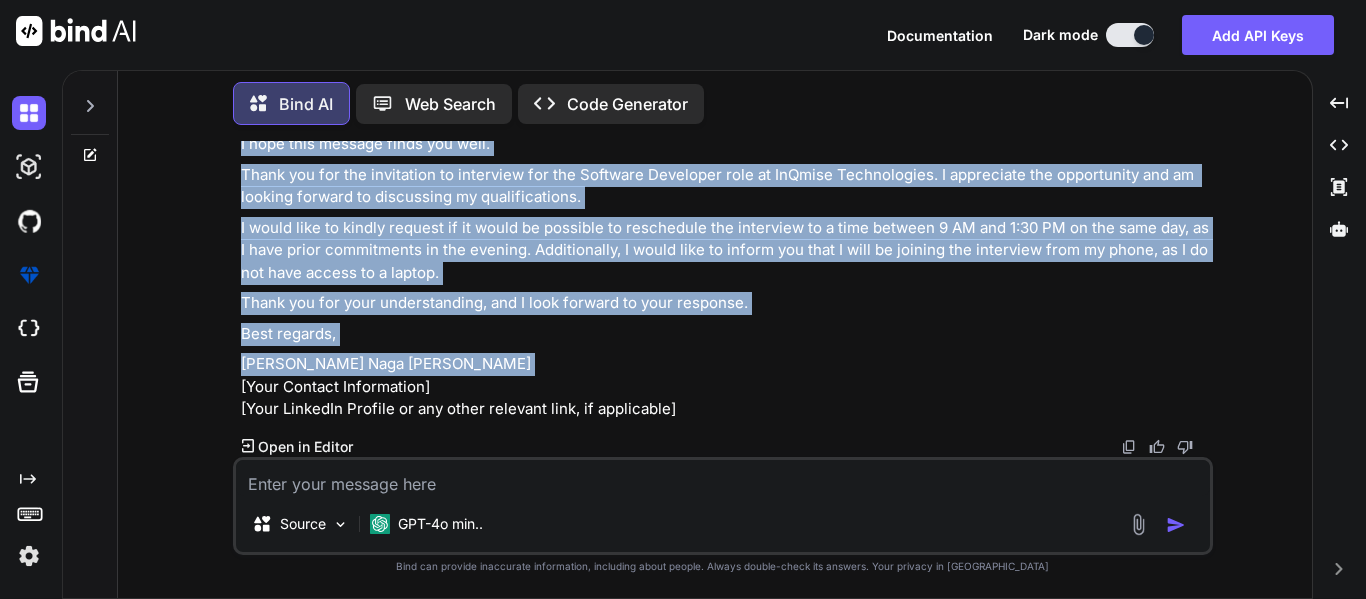 drag, startPoint x: 241, startPoint y: 272, endPoint x: 450, endPoint y: 348, distance: 222.3893 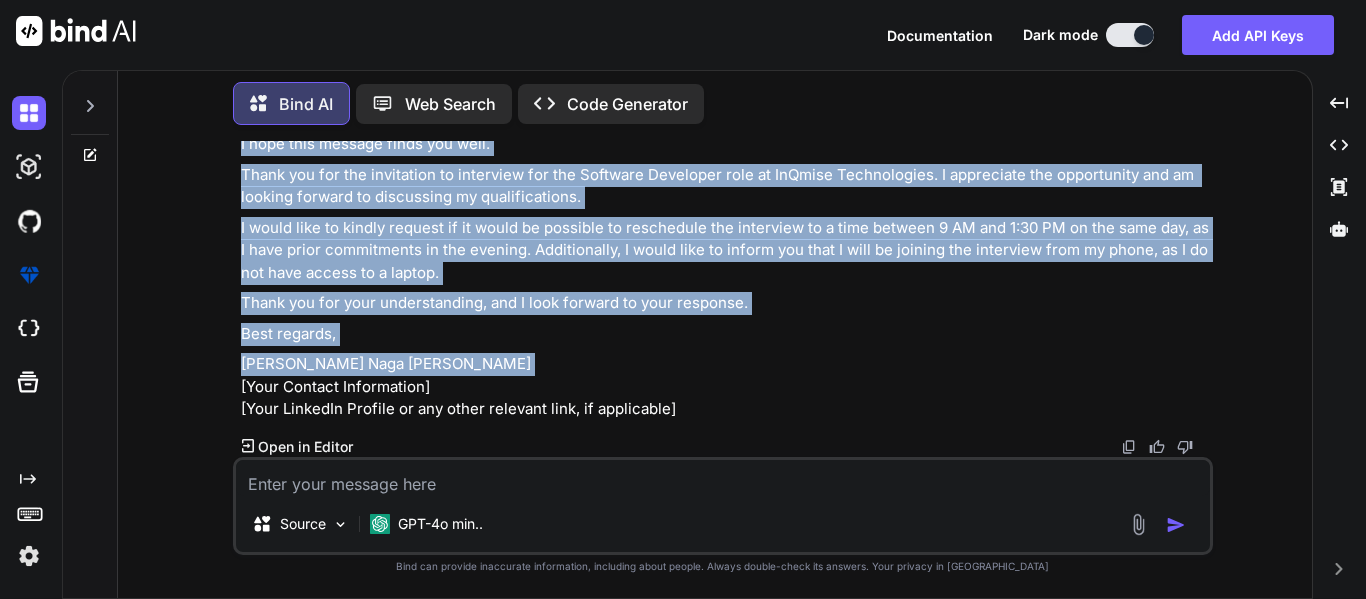 copy on "Dear [Recruiter's Name],
I hope this message finds you well.
Thank you for the invitation to interview for the Software Developer role at InQmise Technologies. I appreciate the opportunity and am looking forward to discussing my qualifications.
I would like to kindly request if it would be possible to reschedule the interview to a time between 9 AM and 1:30 PM on the same day, as I have prior commitments in the evening. Additionally, I would like to inform you that I will be joining the interview from my phone, as I do not have access to a laptop.
Thank you for your understanding, and I look forward to your response.
Best regards,
[PERSON_NAME] Naga [PERSON_NAME]" 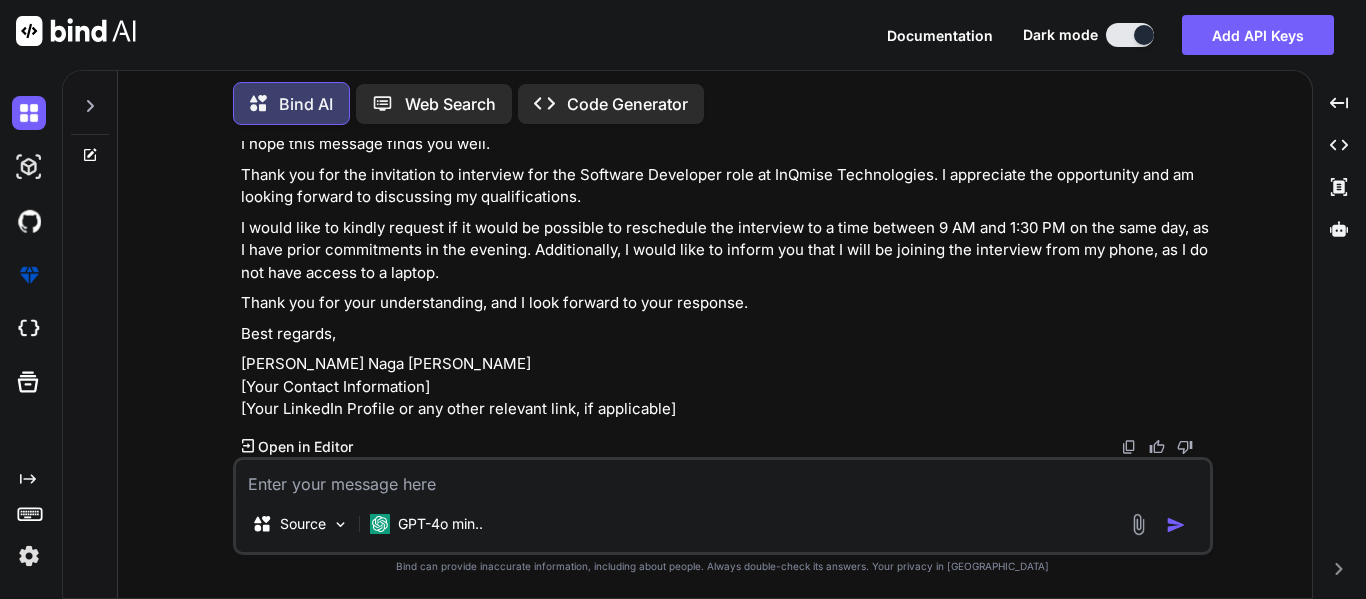 scroll, scrollTop: 3, scrollLeft: 0, axis: vertical 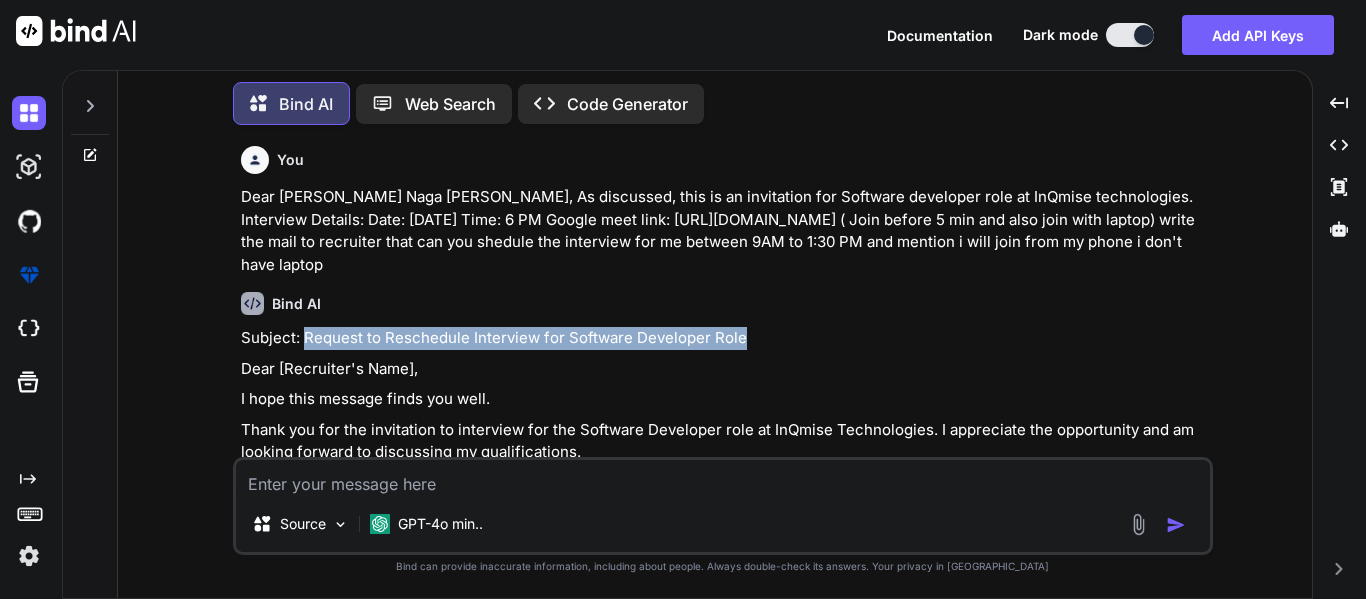 drag, startPoint x: 303, startPoint y: 336, endPoint x: 750, endPoint y: 330, distance: 447.04025 